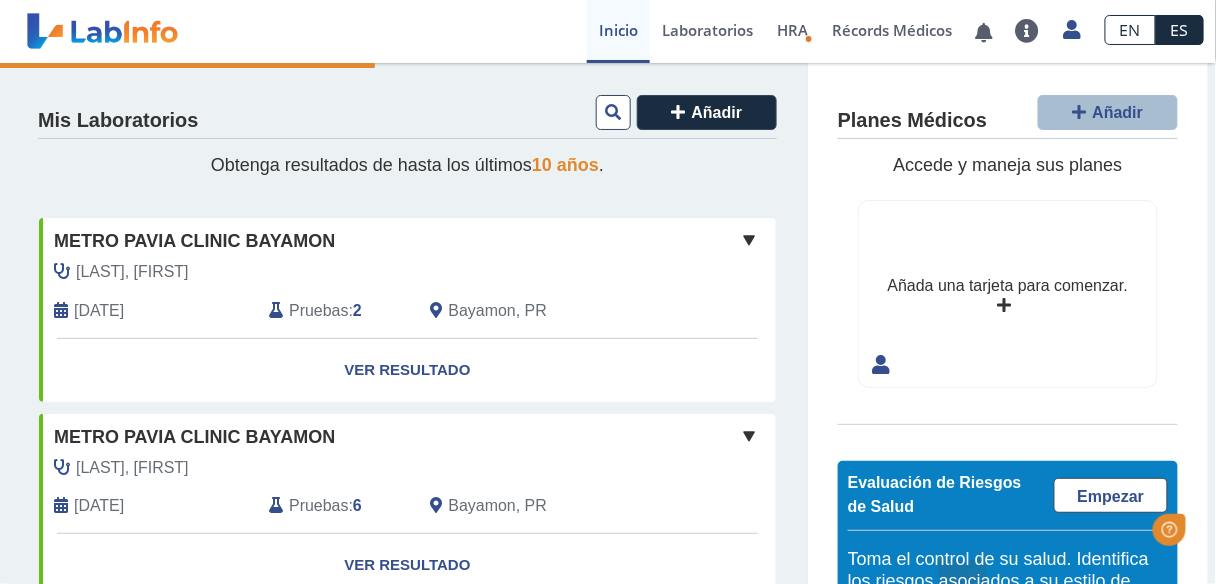 scroll, scrollTop: 0, scrollLeft: 0, axis: both 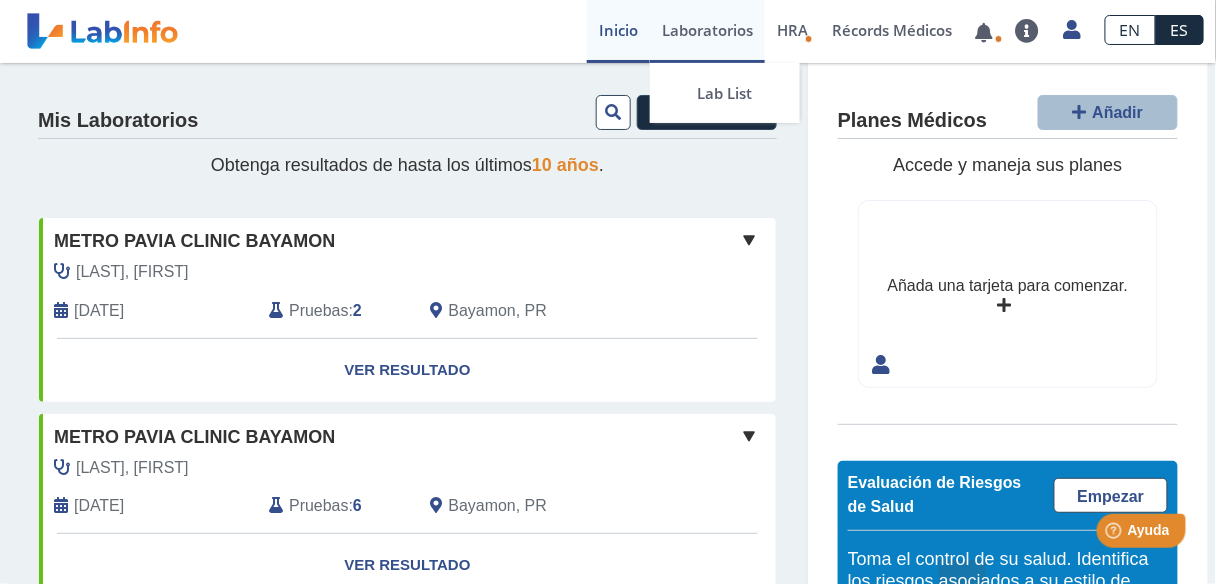 click on "Laboratorios" at bounding box center (707, 31) 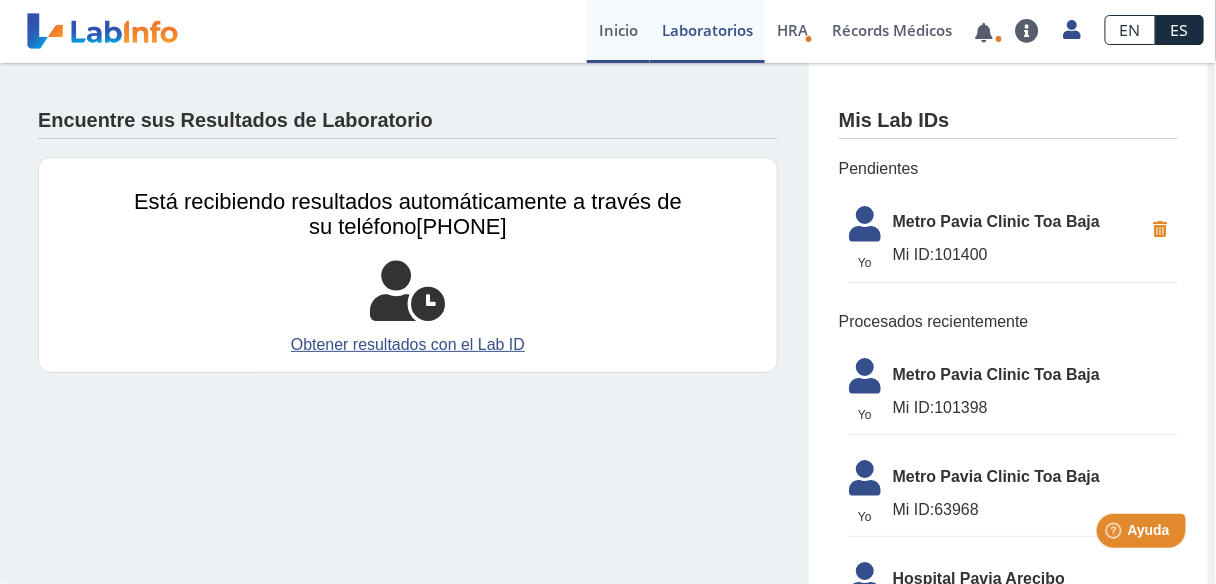 click on "Inicio" at bounding box center [618, 31] 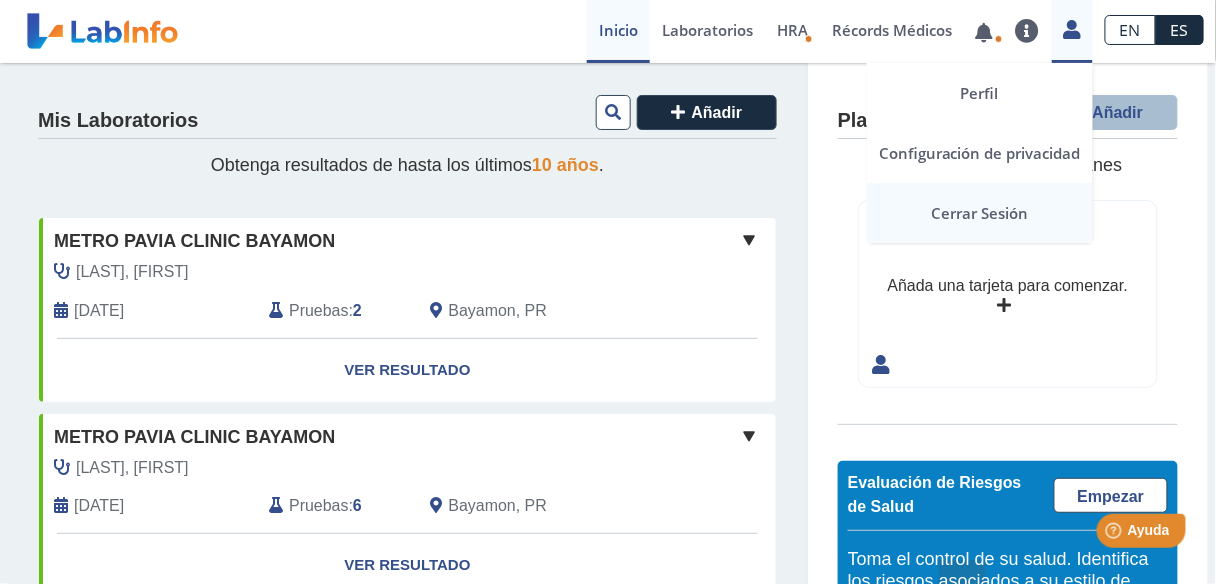 click on "Cerrar Sesión" at bounding box center [980, 213] 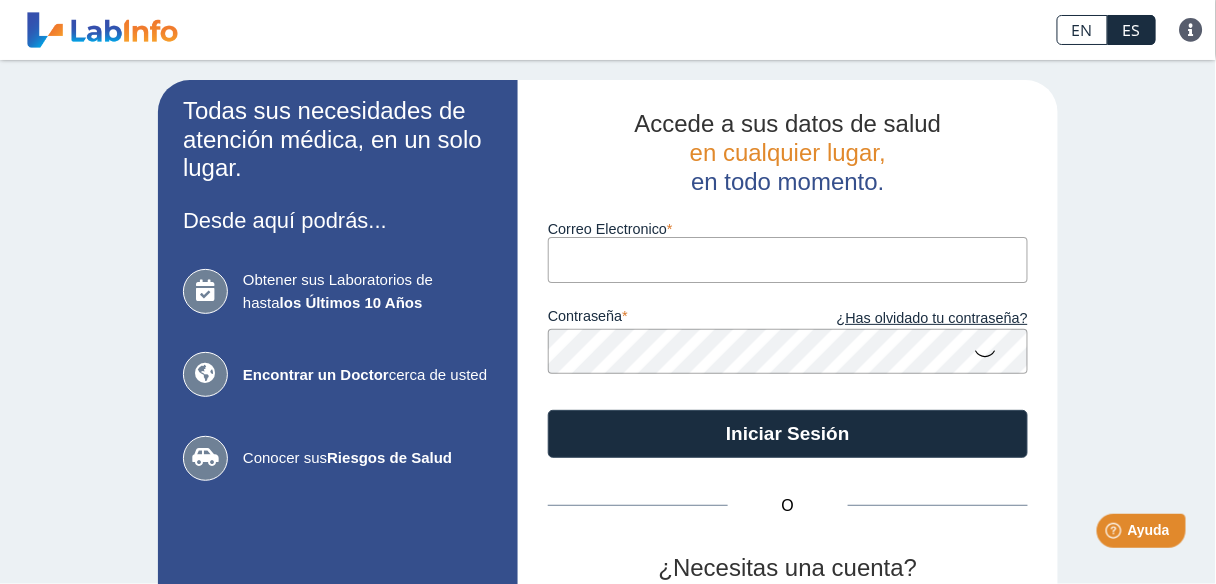 type on "christine_d_torres@hotmail.com" 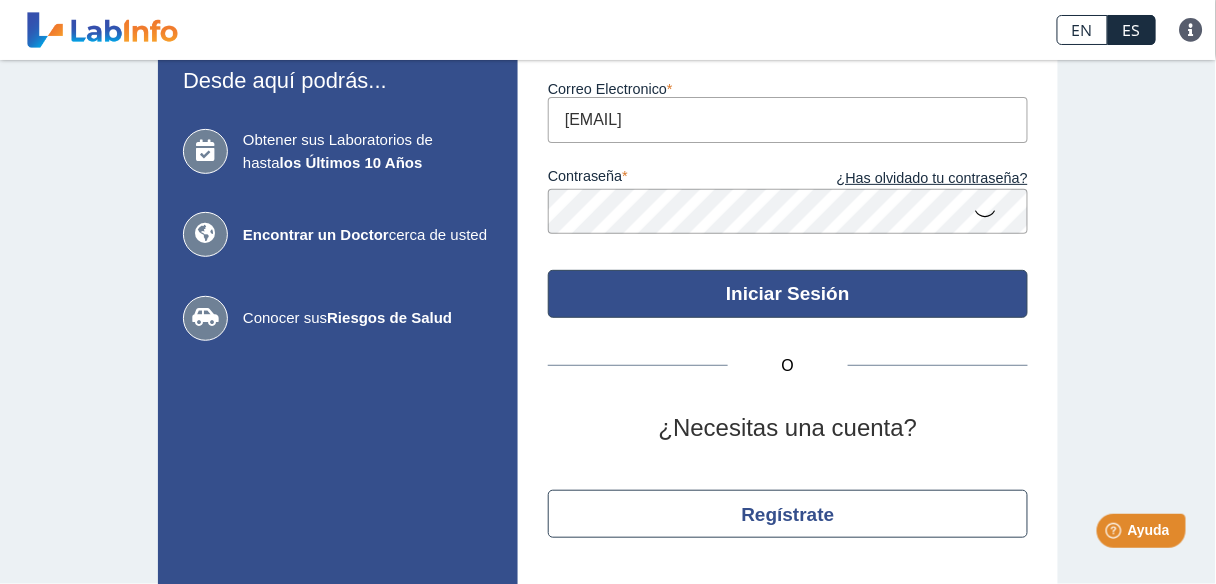 scroll, scrollTop: 113, scrollLeft: 0, axis: vertical 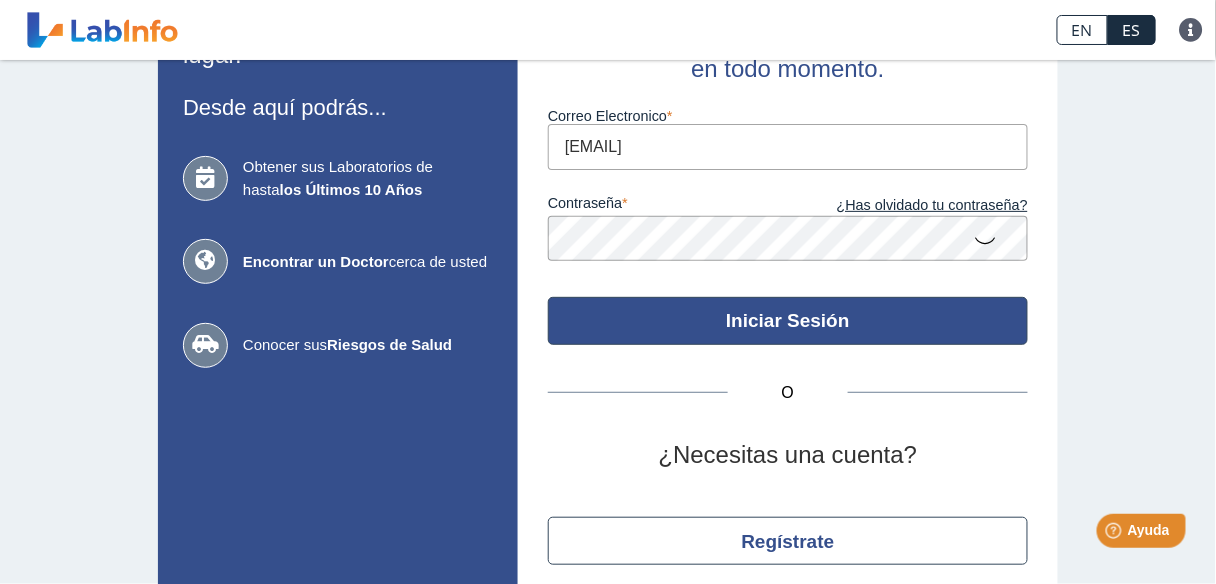 click on "Iniciar Sesión" 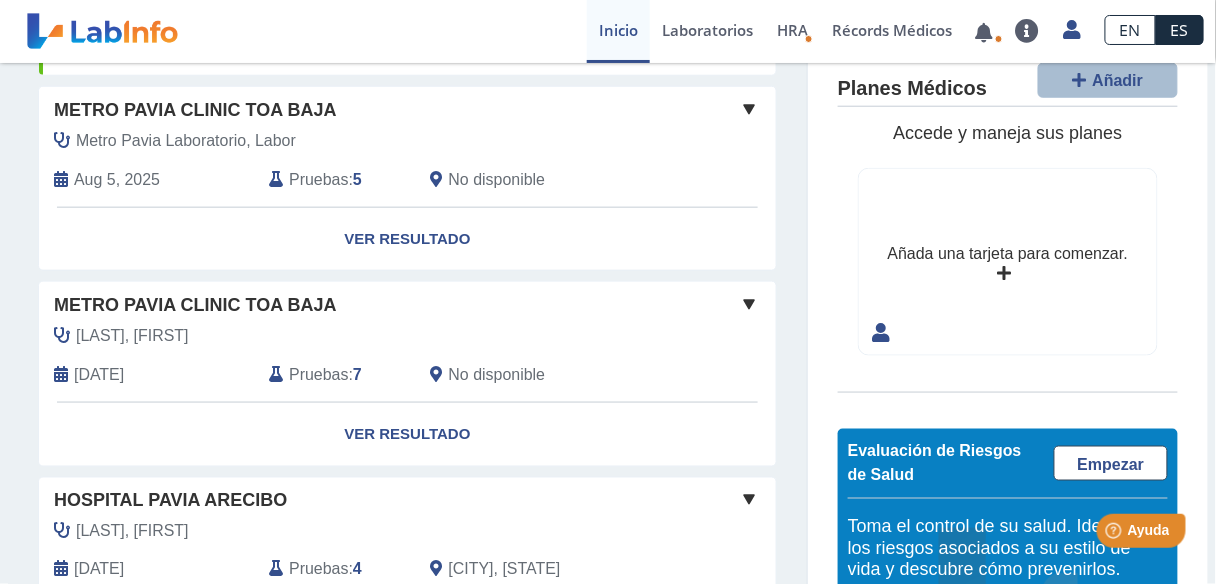 scroll, scrollTop: 560, scrollLeft: 0, axis: vertical 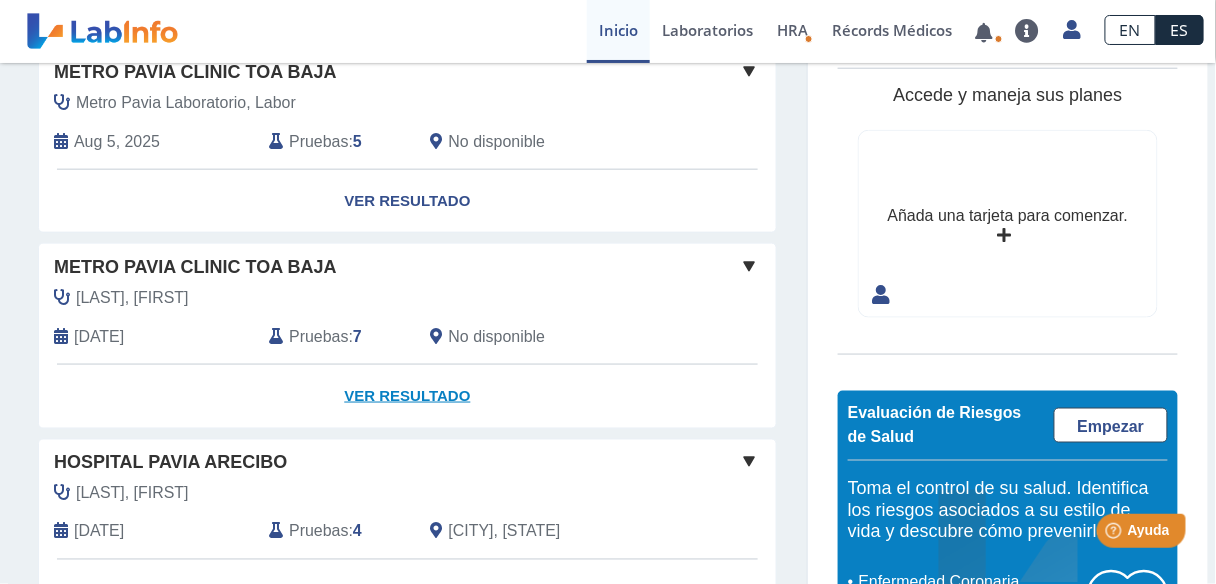 click on "Ver Resultado" 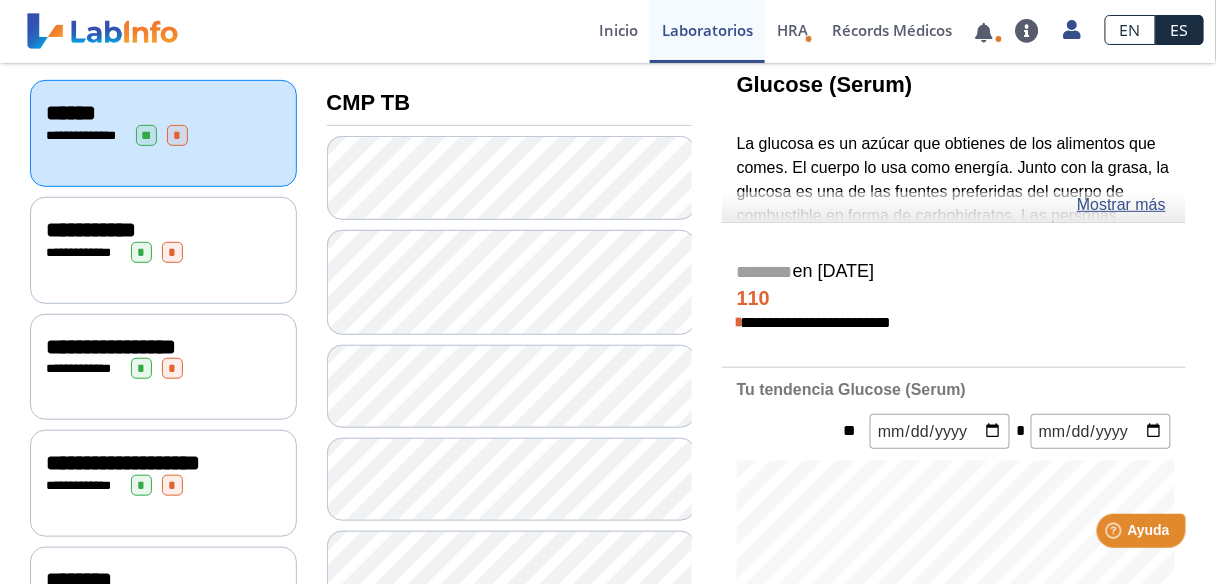 scroll, scrollTop: 80, scrollLeft: 0, axis: vertical 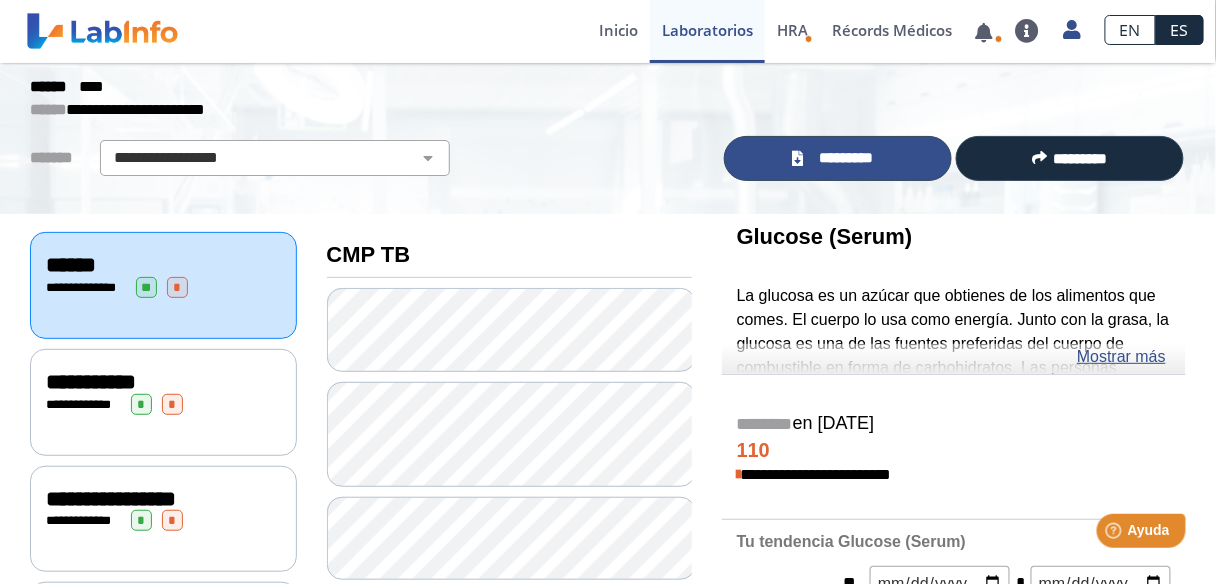 click on "*********" 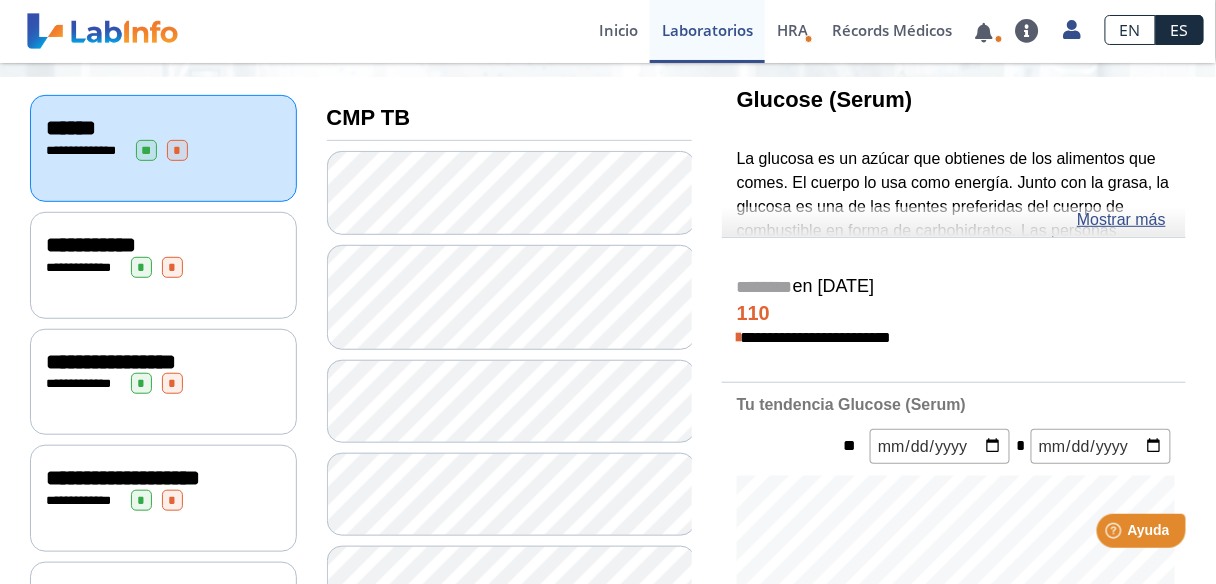 scroll, scrollTop: 240, scrollLeft: 0, axis: vertical 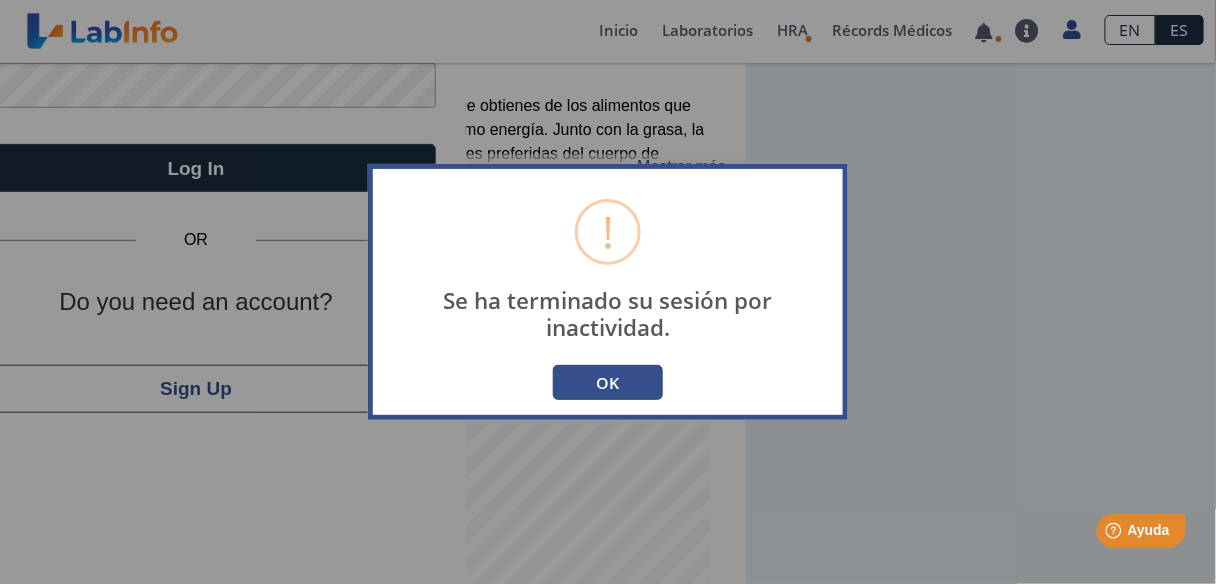 type 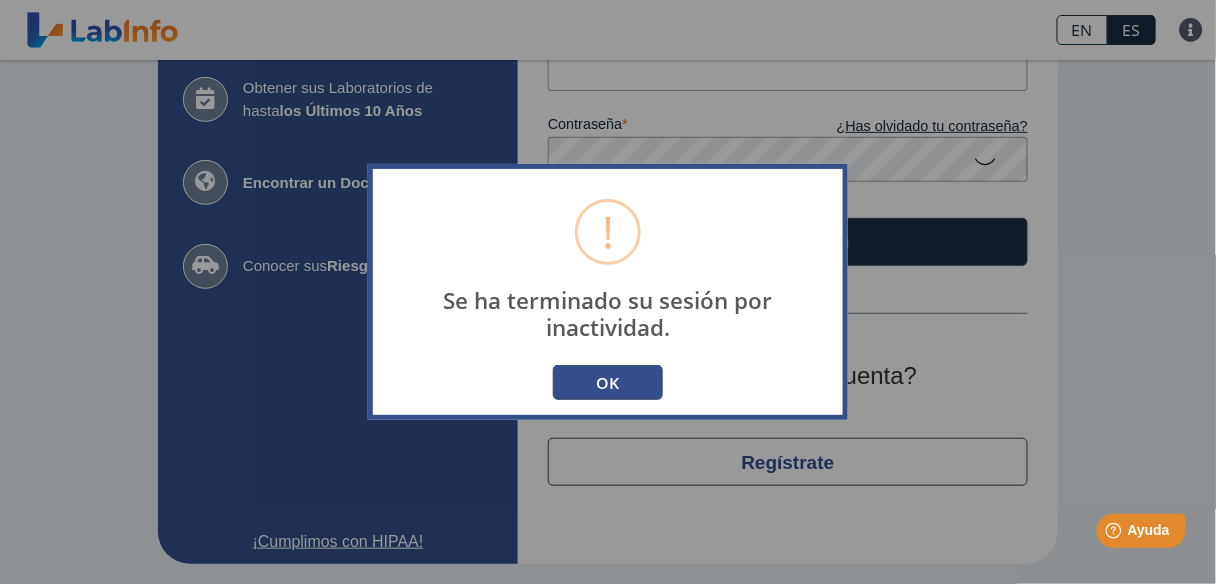 scroll, scrollTop: 193, scrollLeft: 0, axis: vertical 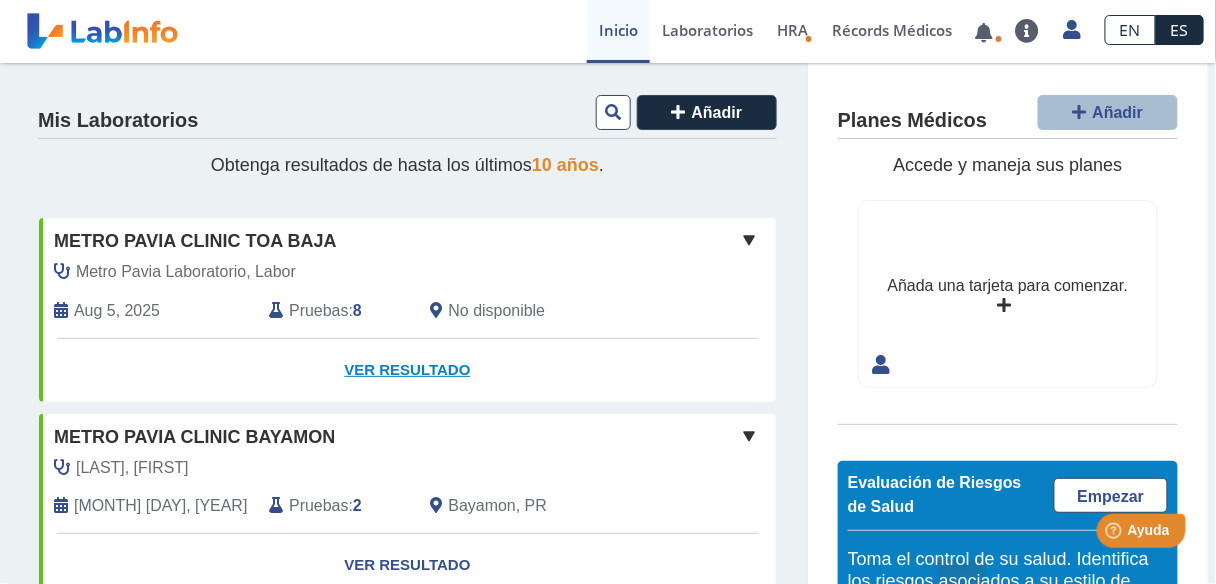 click on "Ver Resultado" 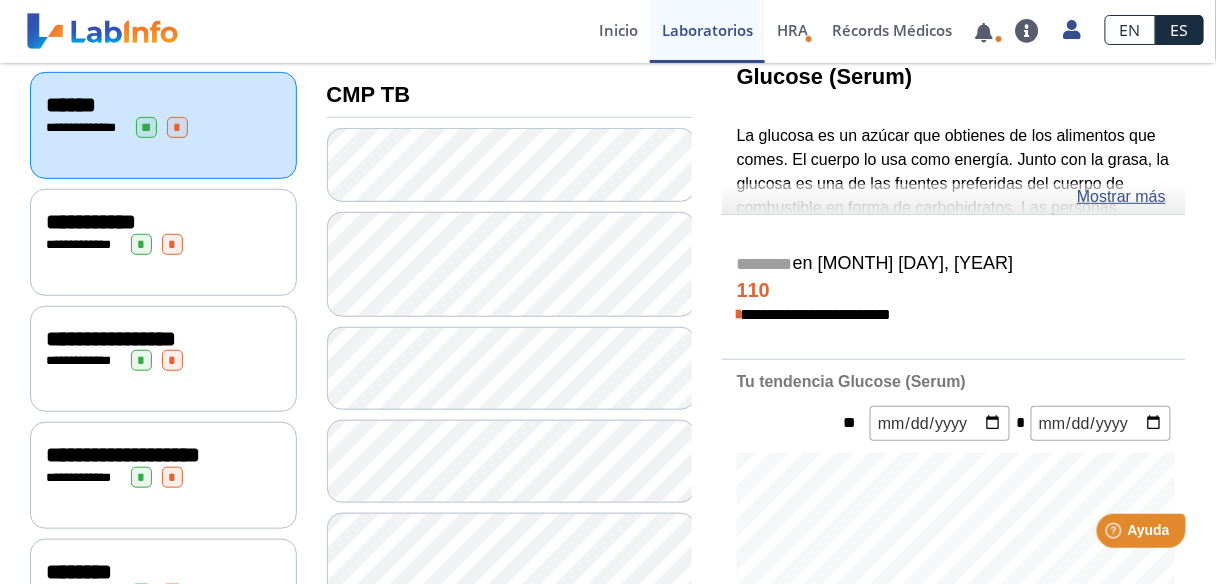 scroll, scrollTop: 0, scrollLeft: 0, axis: both 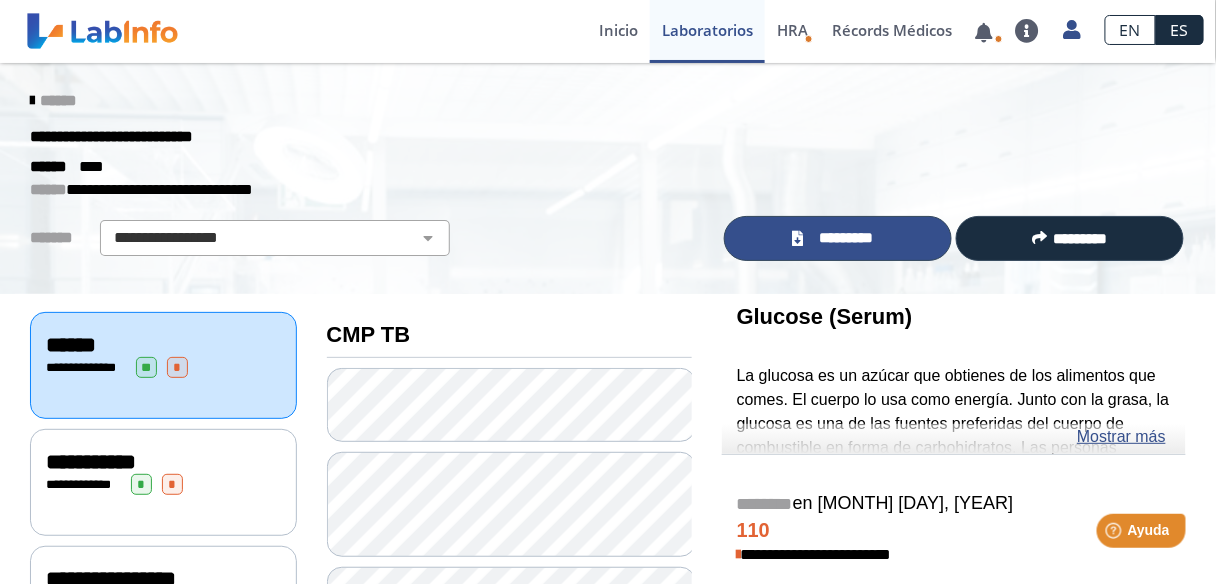 click on "*********" 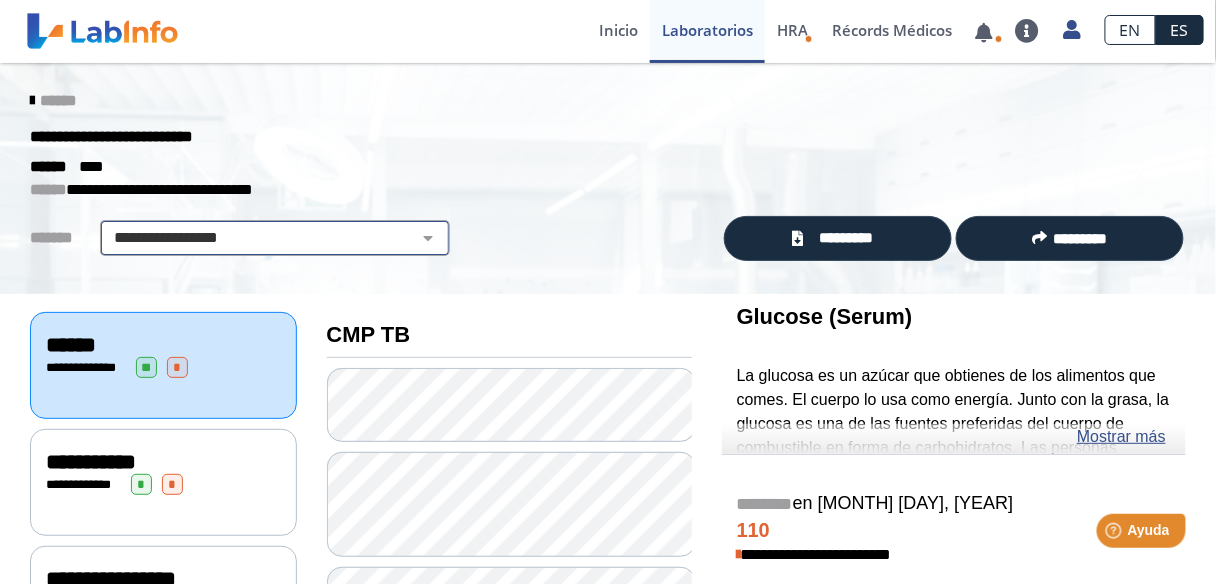 click on "**********" 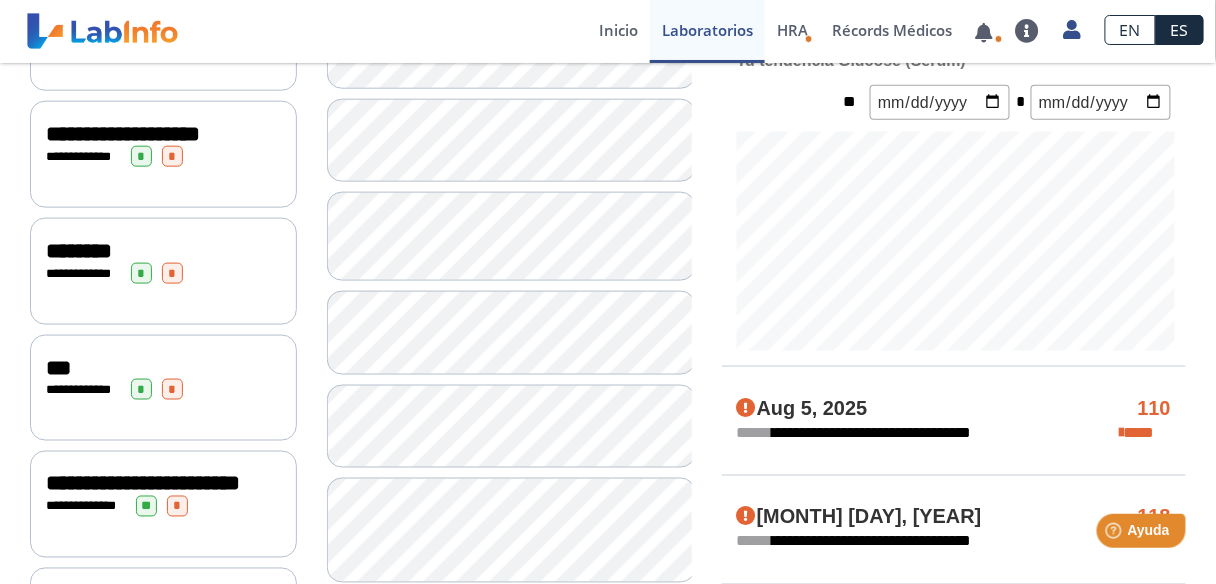 scroll, scrollTop: 560, scrollLeft: 0, axis: vertical 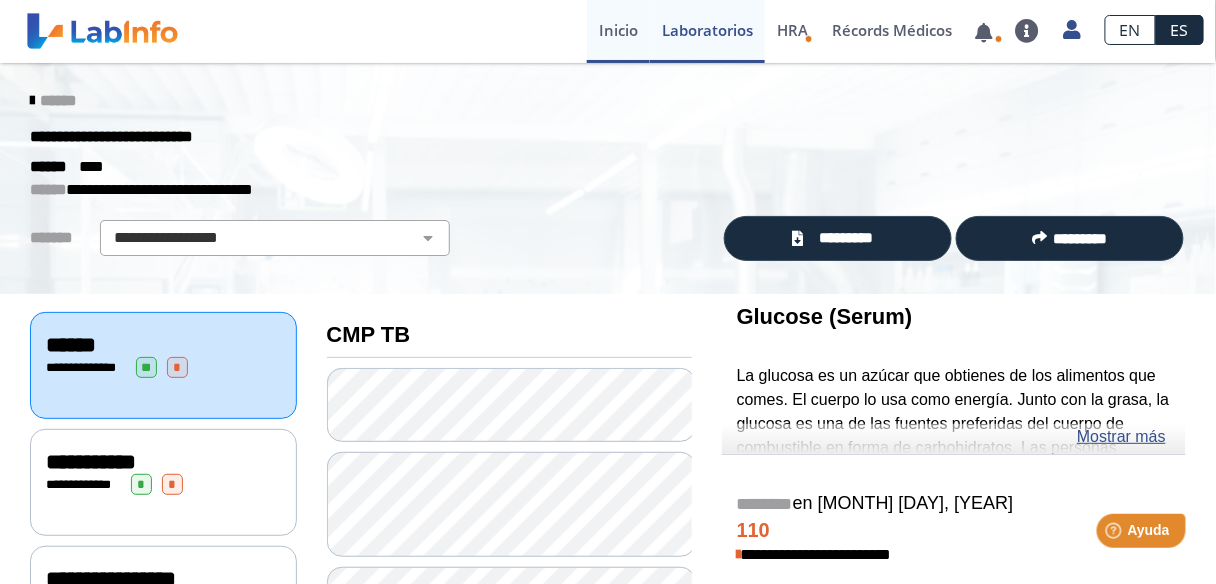 click on "Inicio" at bounding box center [618, 31] 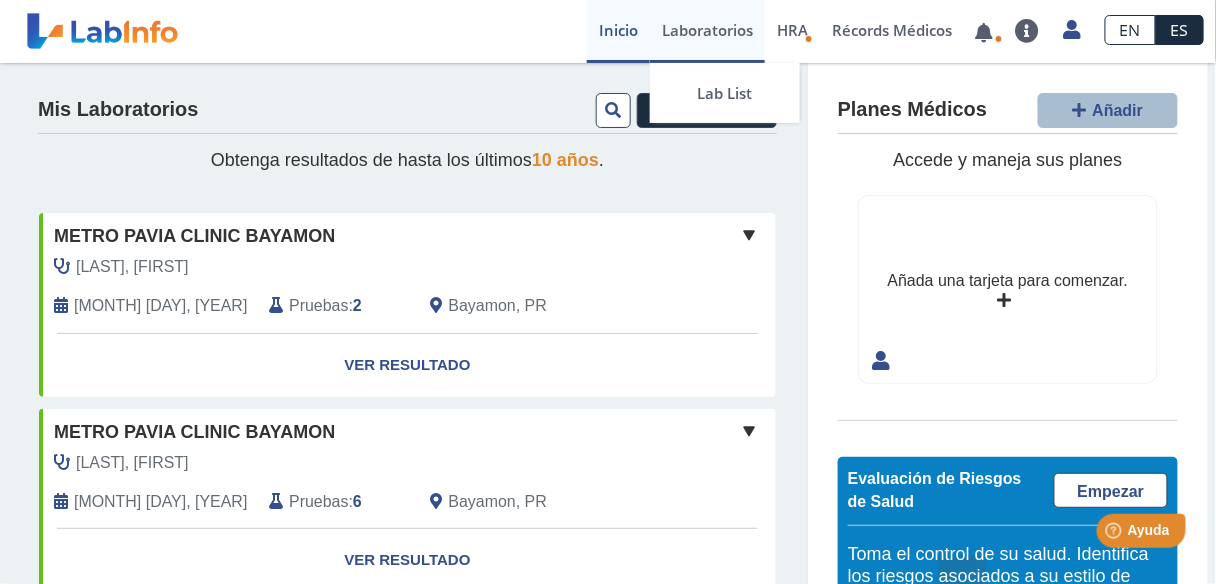 click on "Laboratorios" at bounding box center (707, 31) 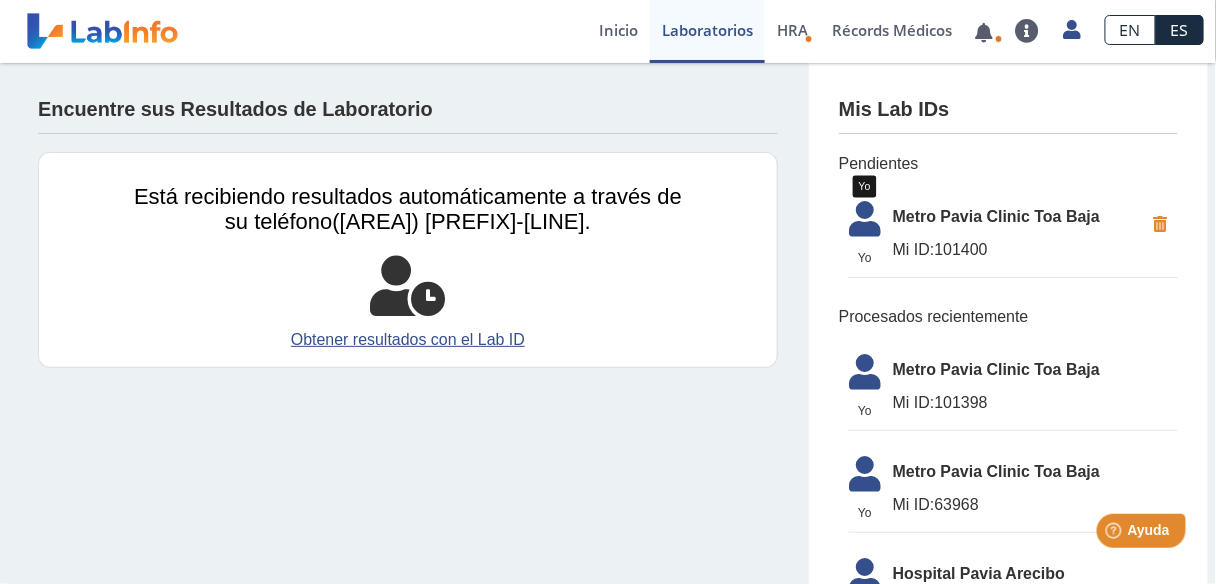 click 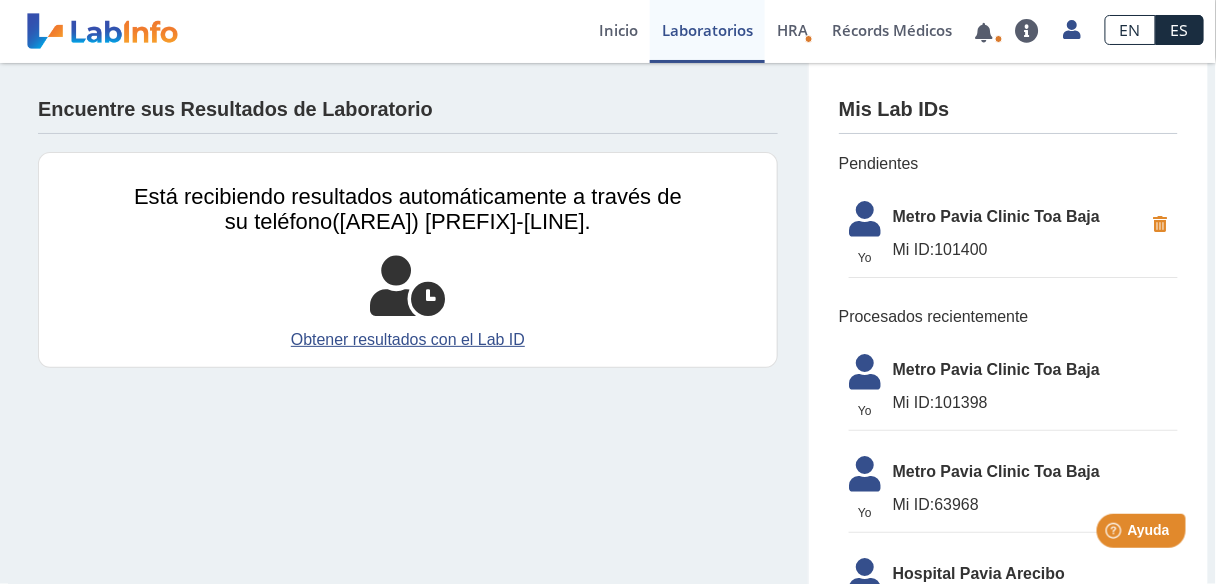 click 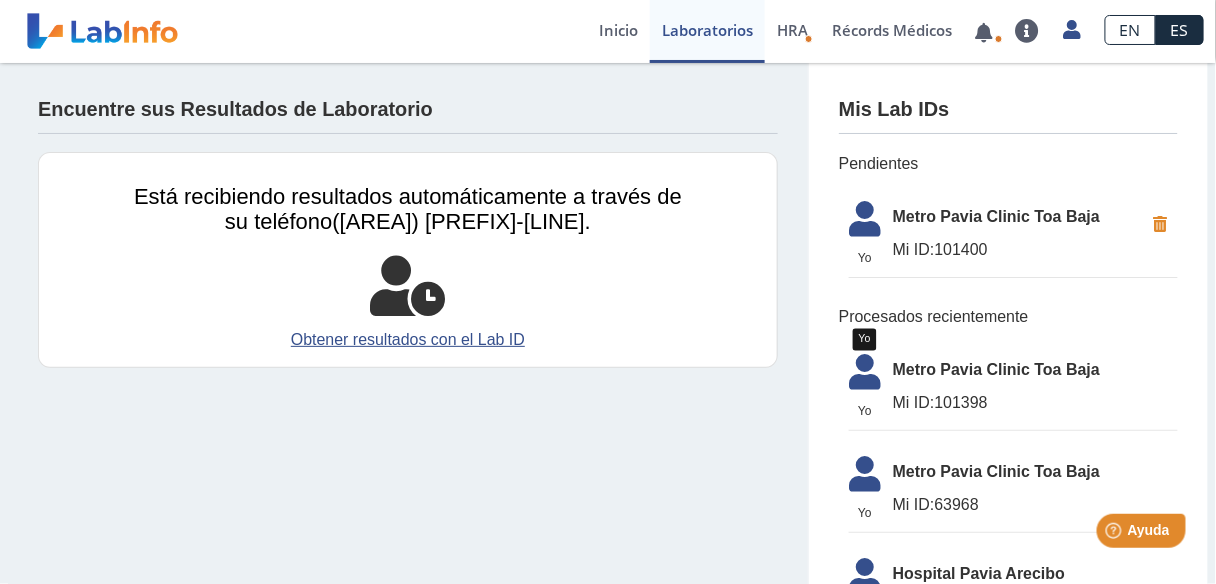 click 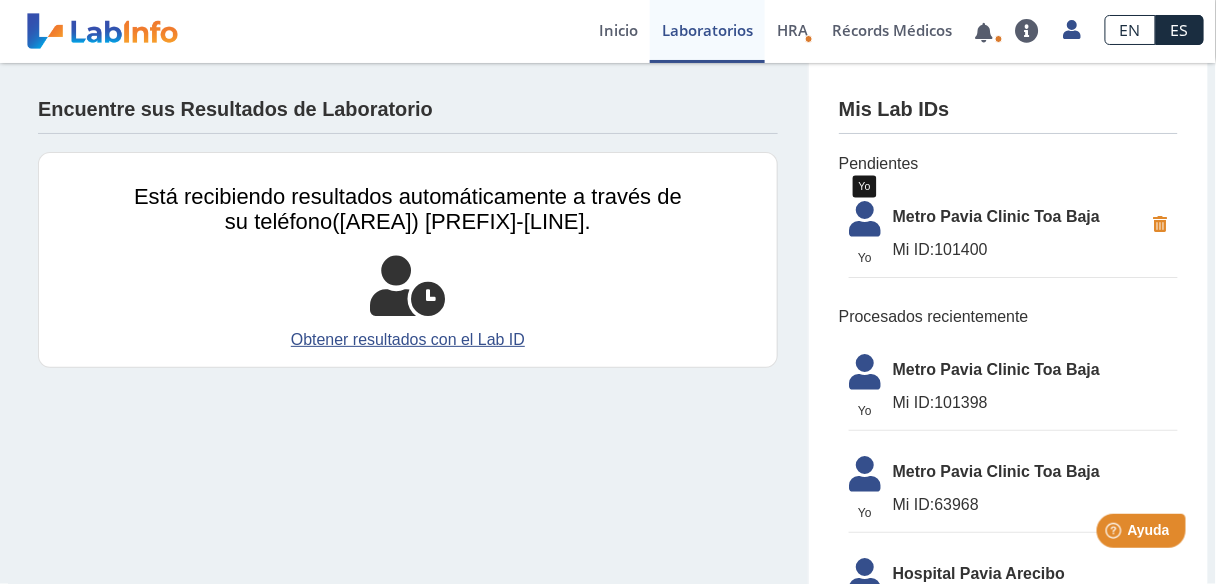click 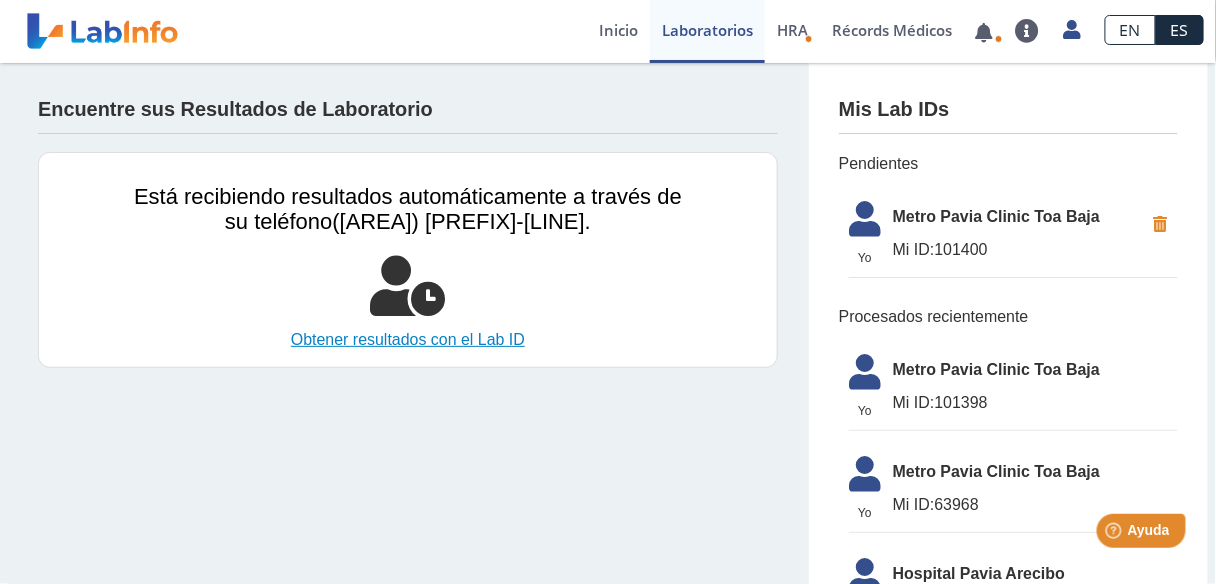 click on "Obtener resultados con el Lab ID" 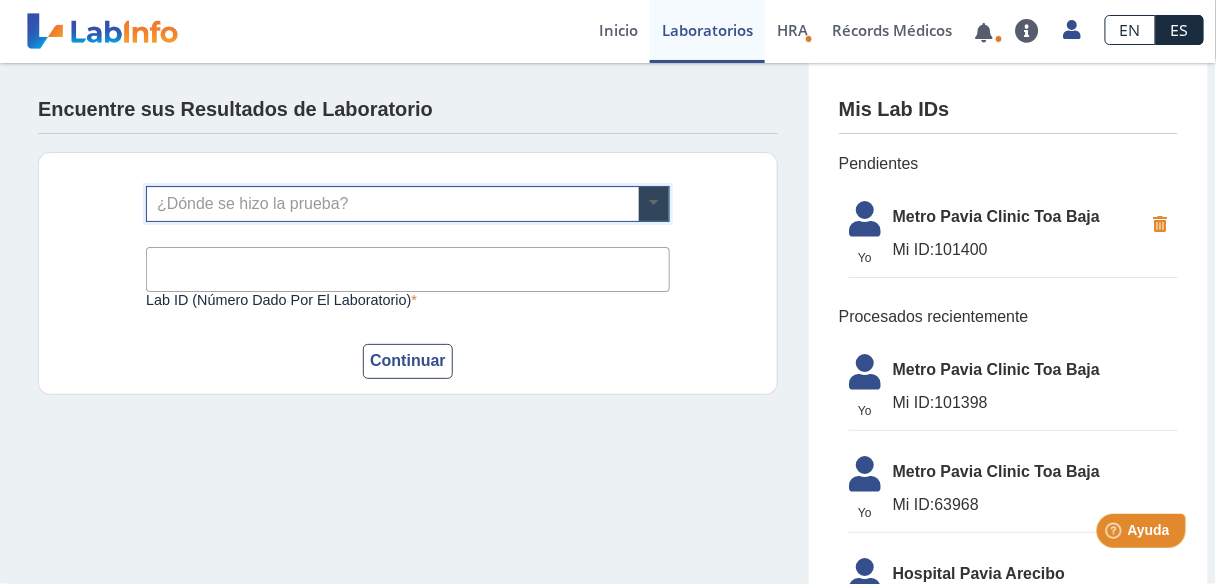 click at bounding box center (654, 204) 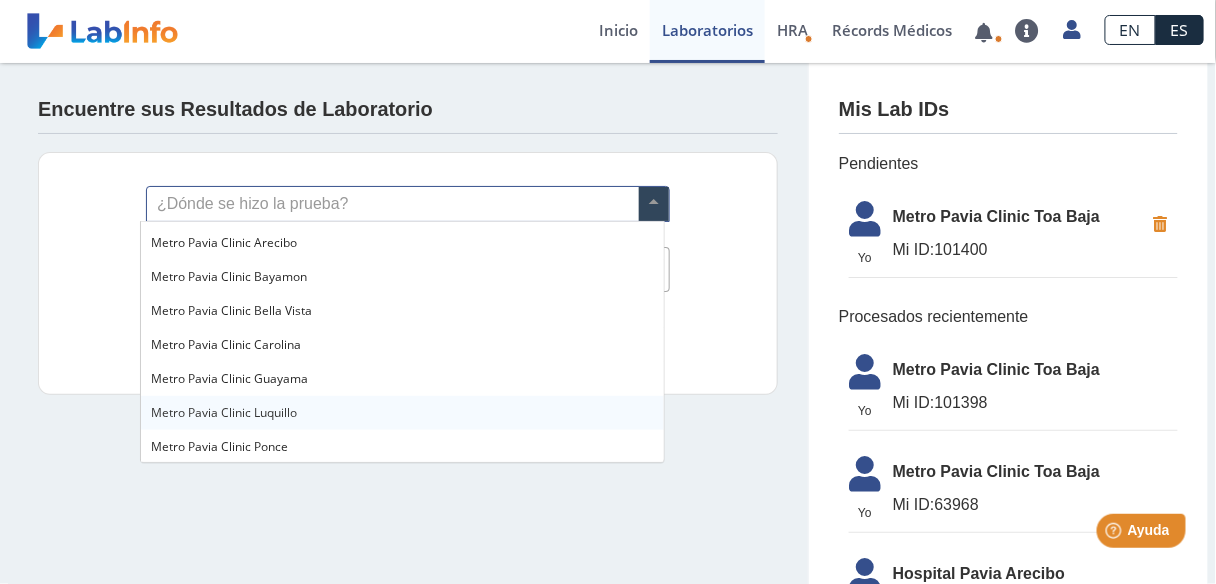 scroll, scrollTop: 1470, scrollLeft: 0, axis: vertical 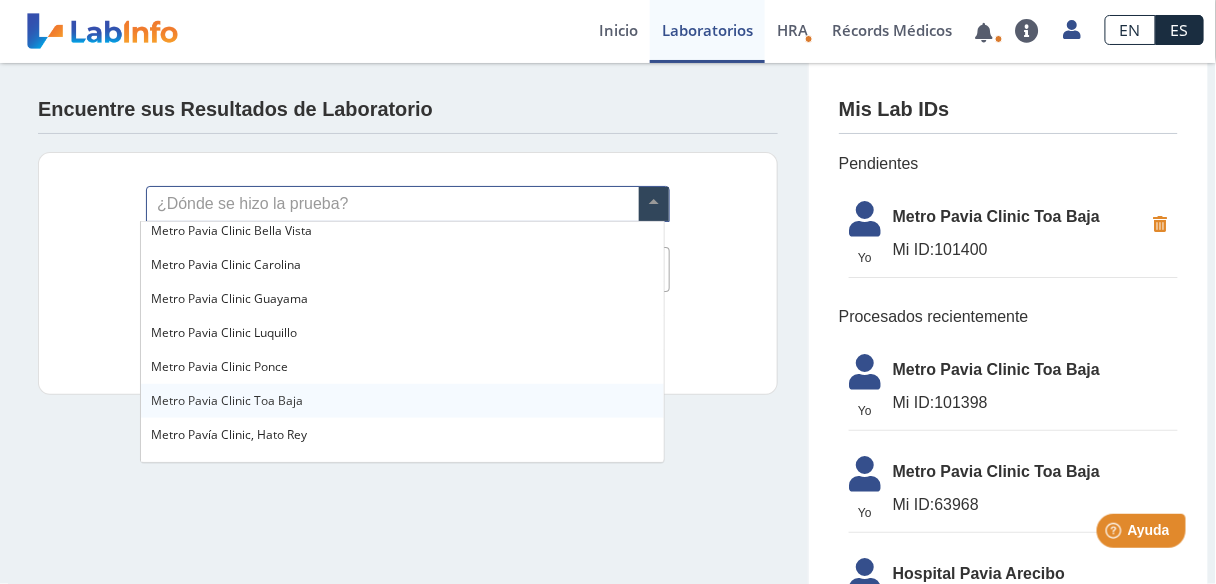 click on "Metro Pavia Clinic Toa Baja" at bounding box center (227, 400) 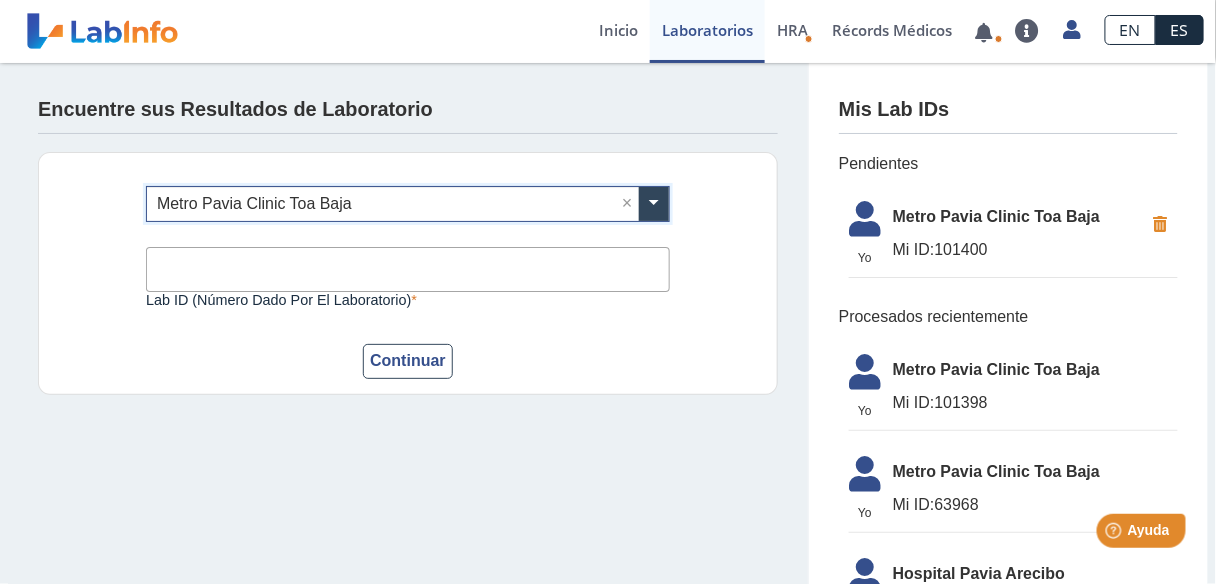 click on "Lab ID (número dado por el laboratorio)" at bounding box center (408, 269) 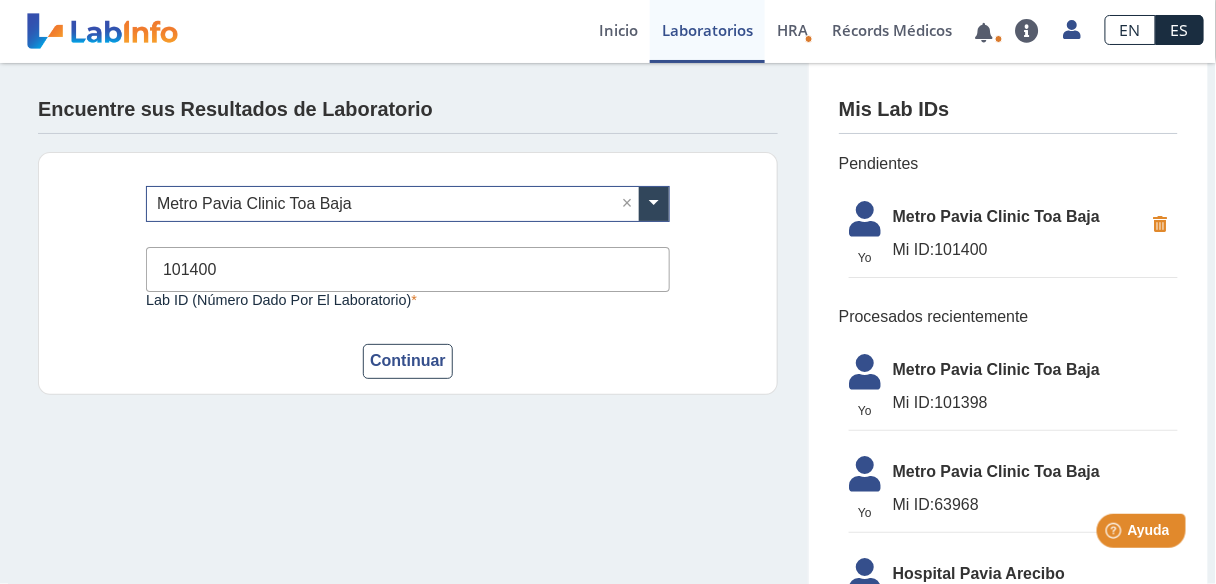 type on "101400" 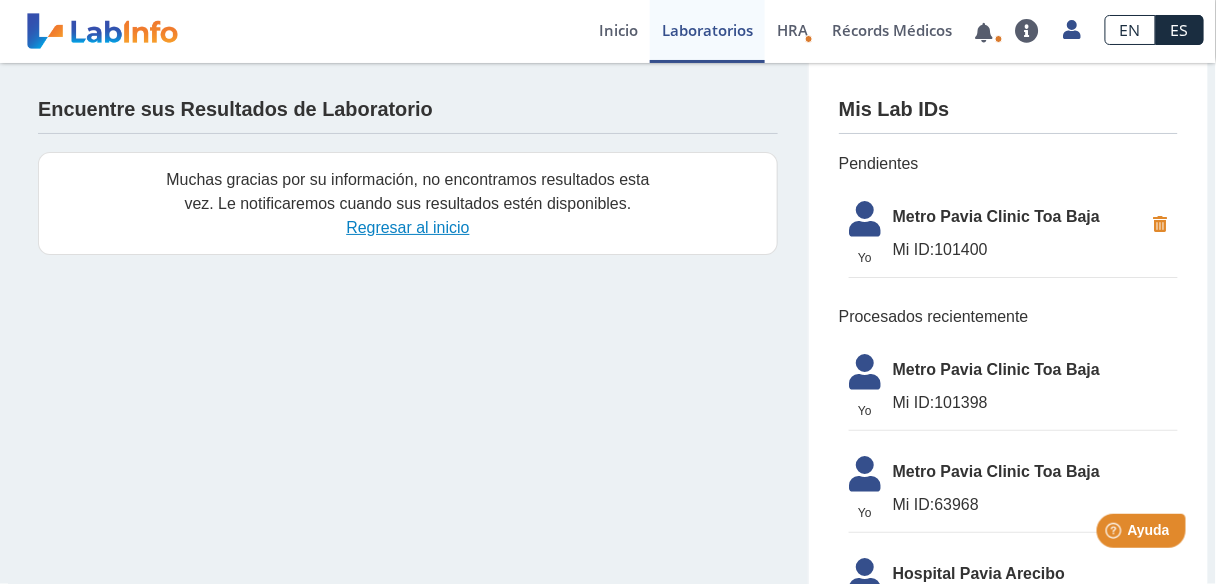 click on "Regresar al inicio" 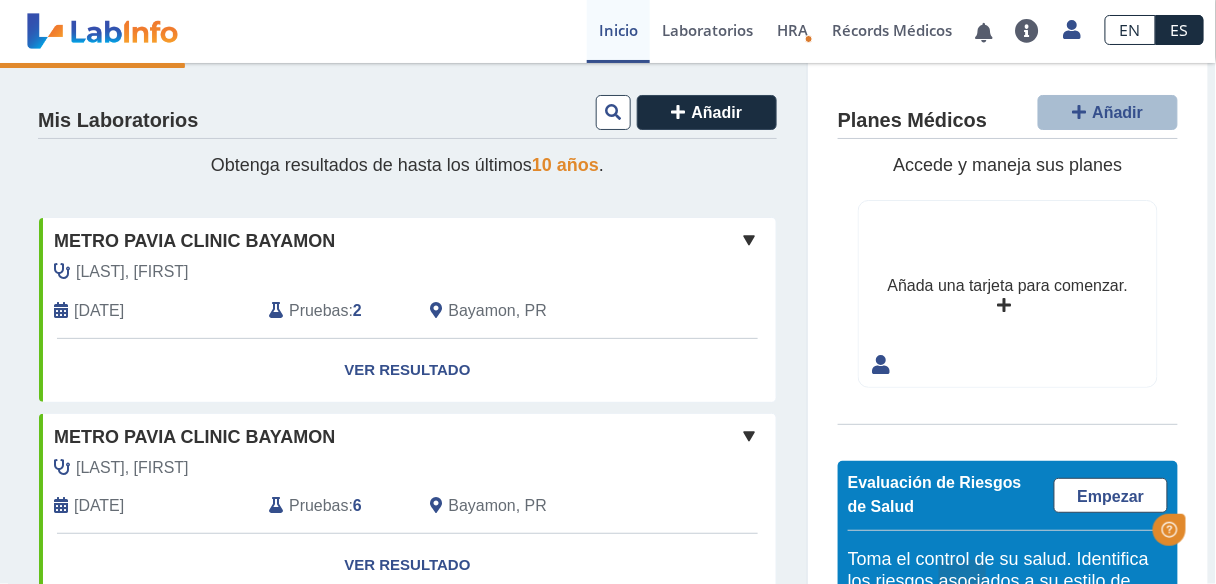 scroll, scrollTop: 0, scrollLeft: 0, axis: both 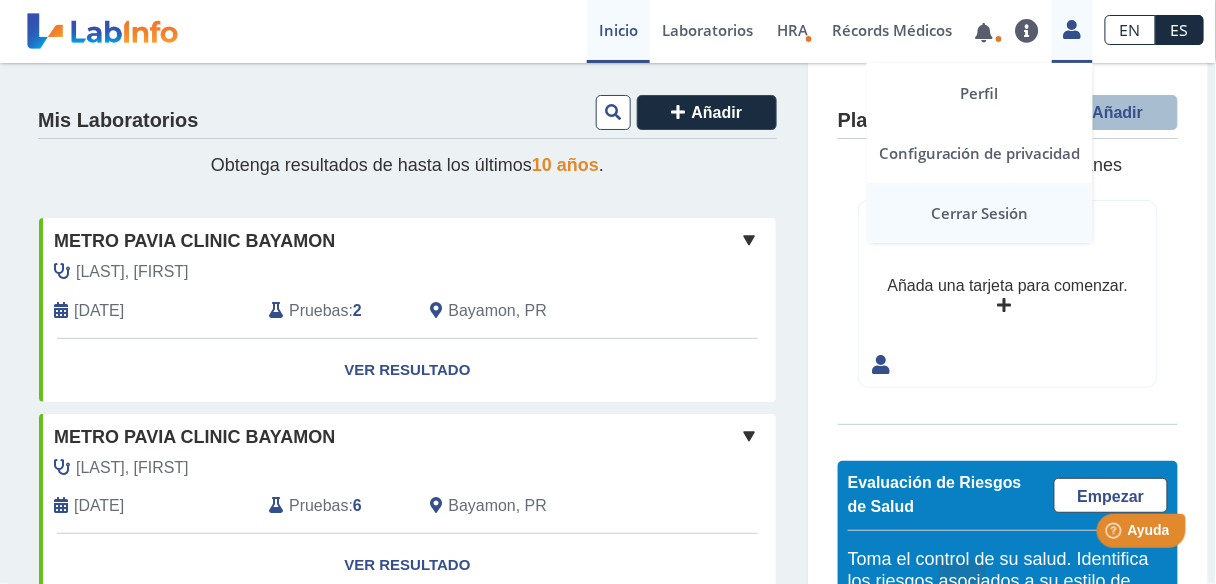 click on "Cerrar Sesión" at bounding box center [980, 213] 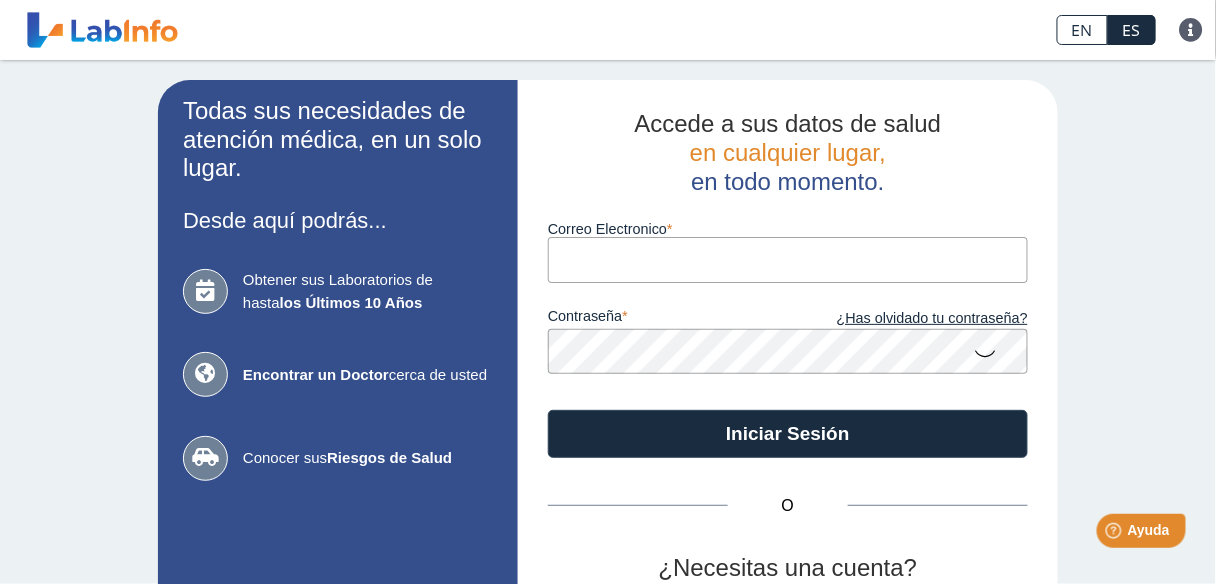 type on "[EMAIL]" 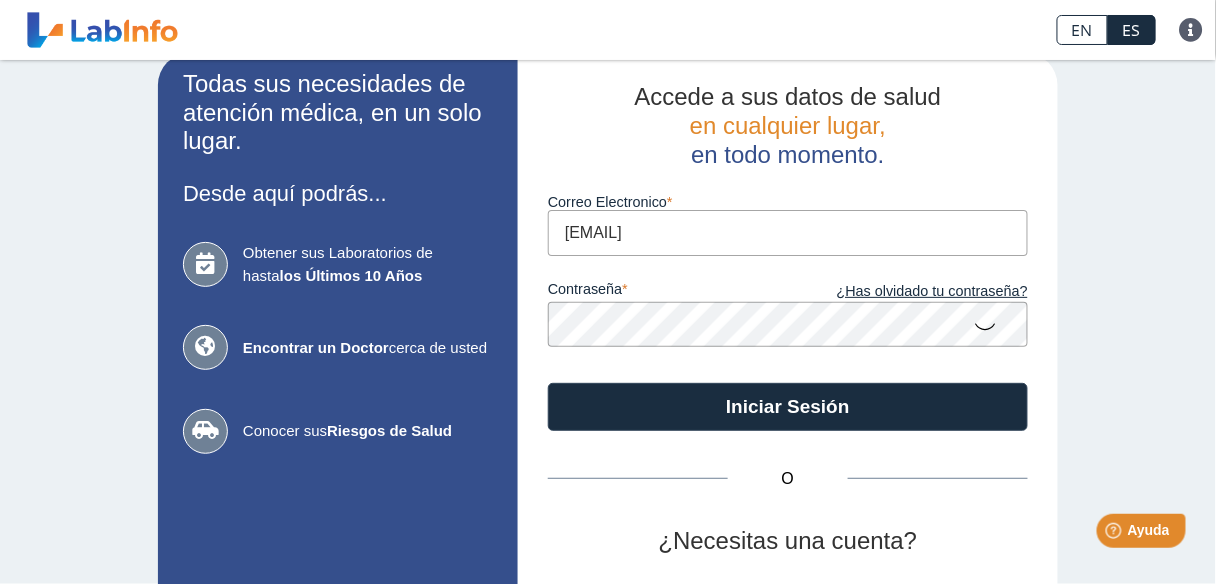 scroll, scrollTop: 0, scrollLeft: 0, axis: both 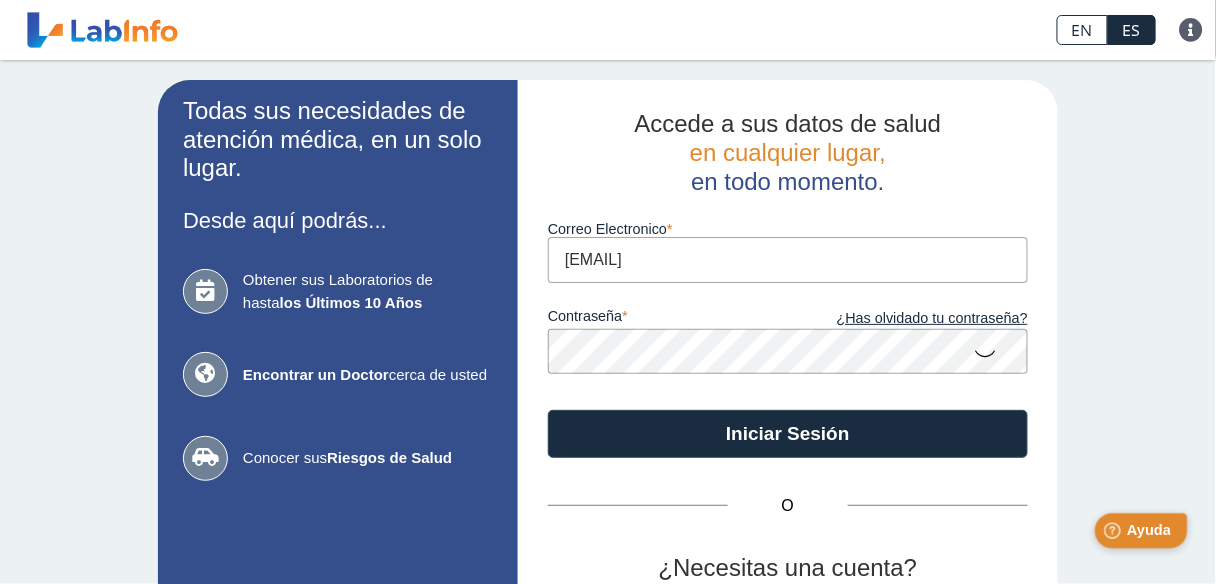 click on "Ayuda" at bounding box center [1148, 529] 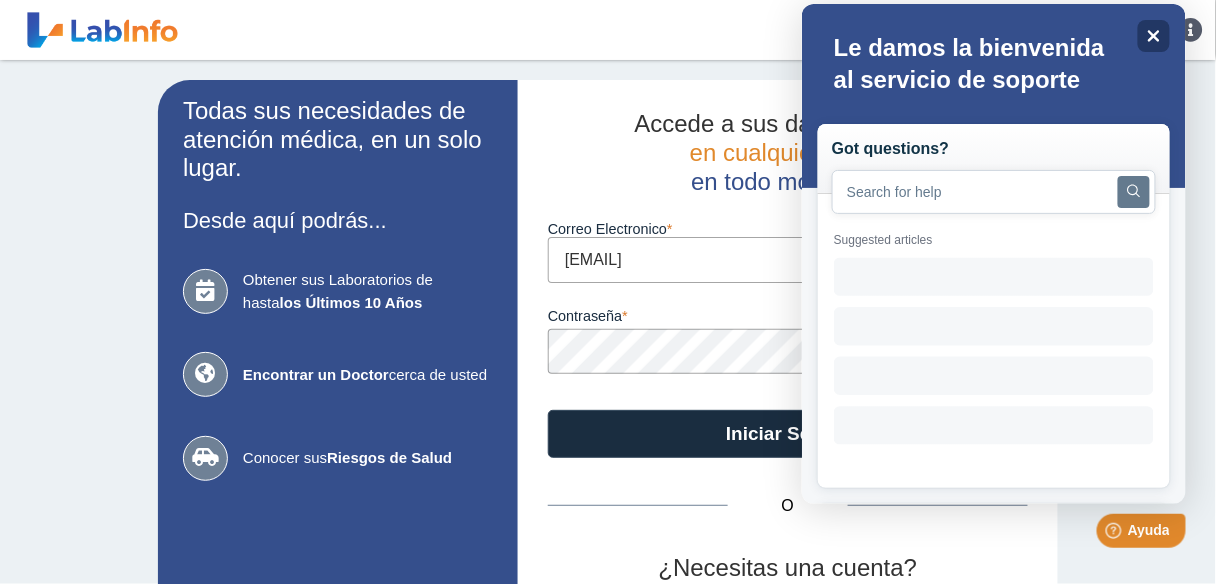 scroll, scrollTop: 0, scrollLeft: 0, axis: both 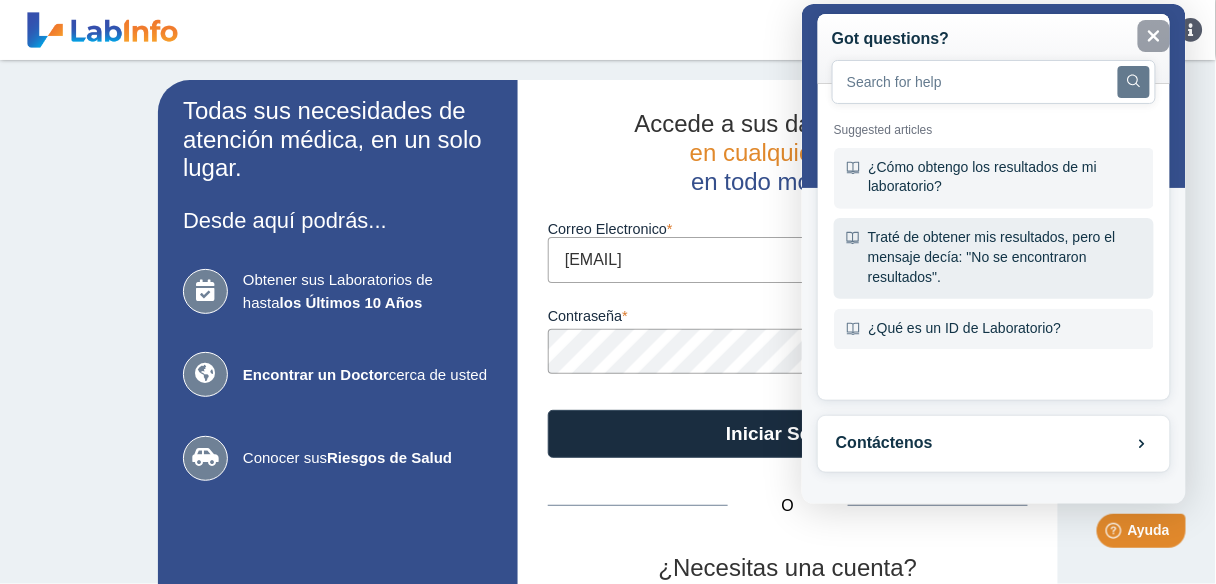 click on "Traté de obtener mis resultados, pero el mensaje decía: "No se encontraron resultados"." at bounding box center [993, 258] 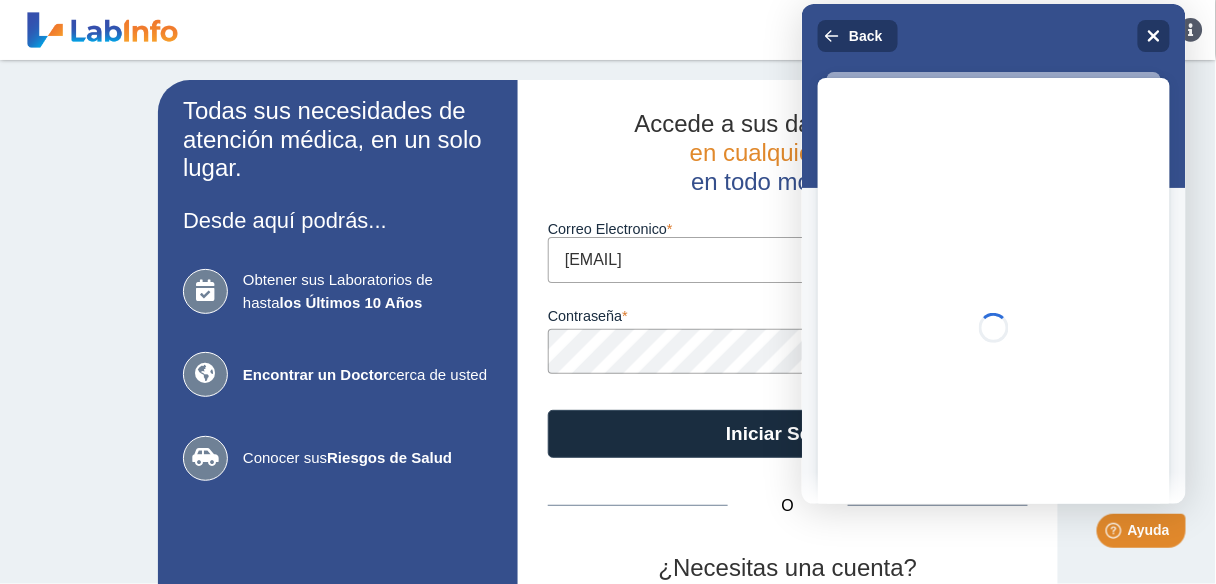 scroll, scrollTop: 62, scrollLeft: 0, axis: vertical 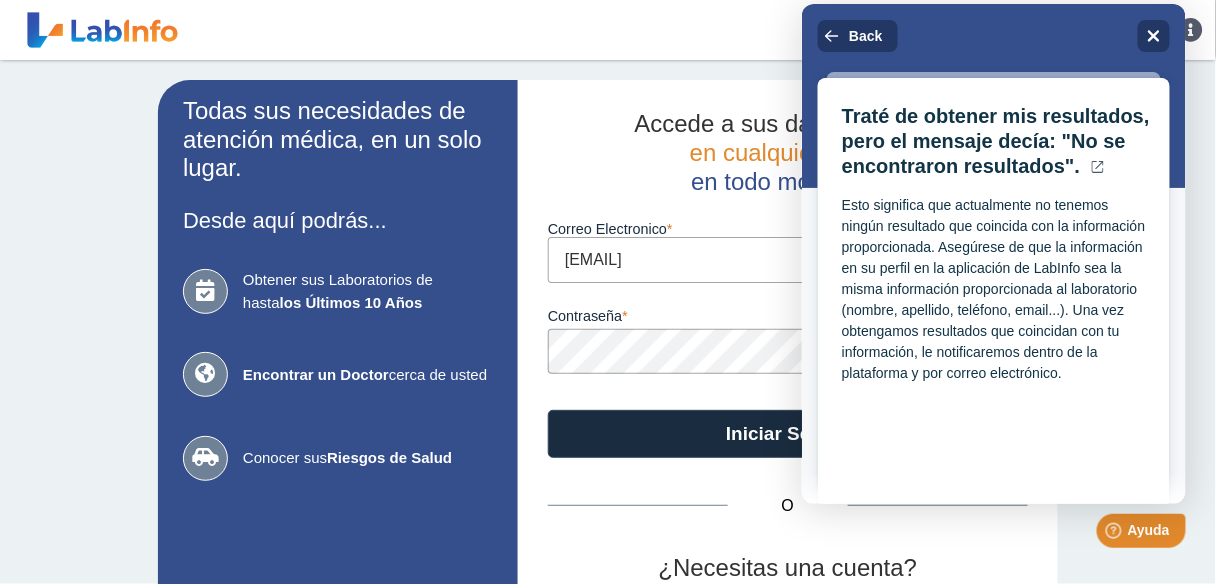 click on "¿Necesitas una cuenta?" 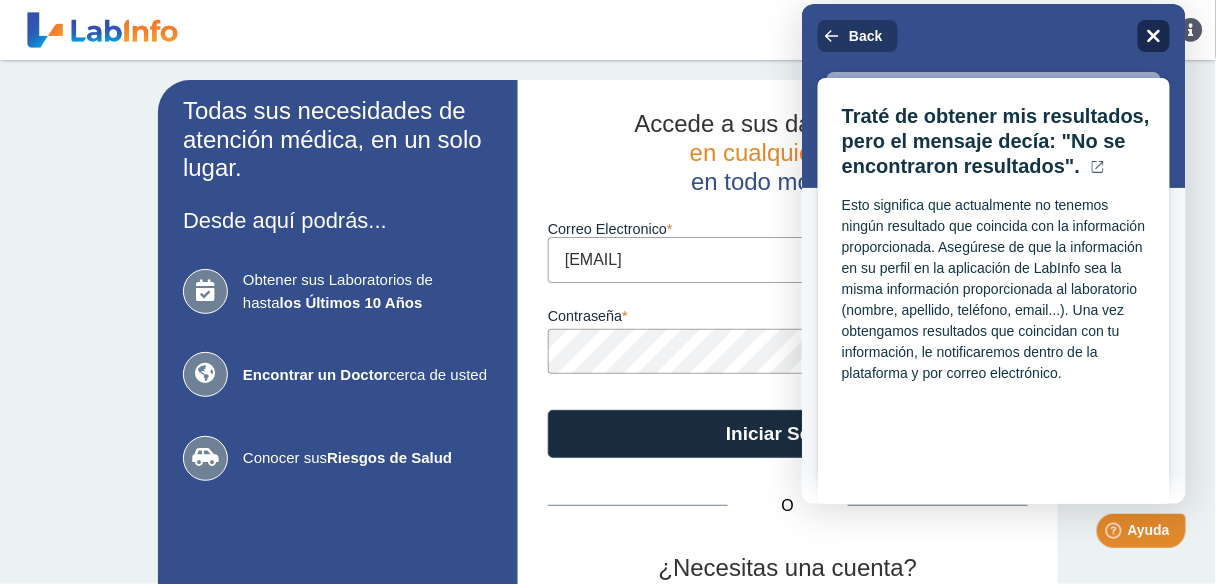 click 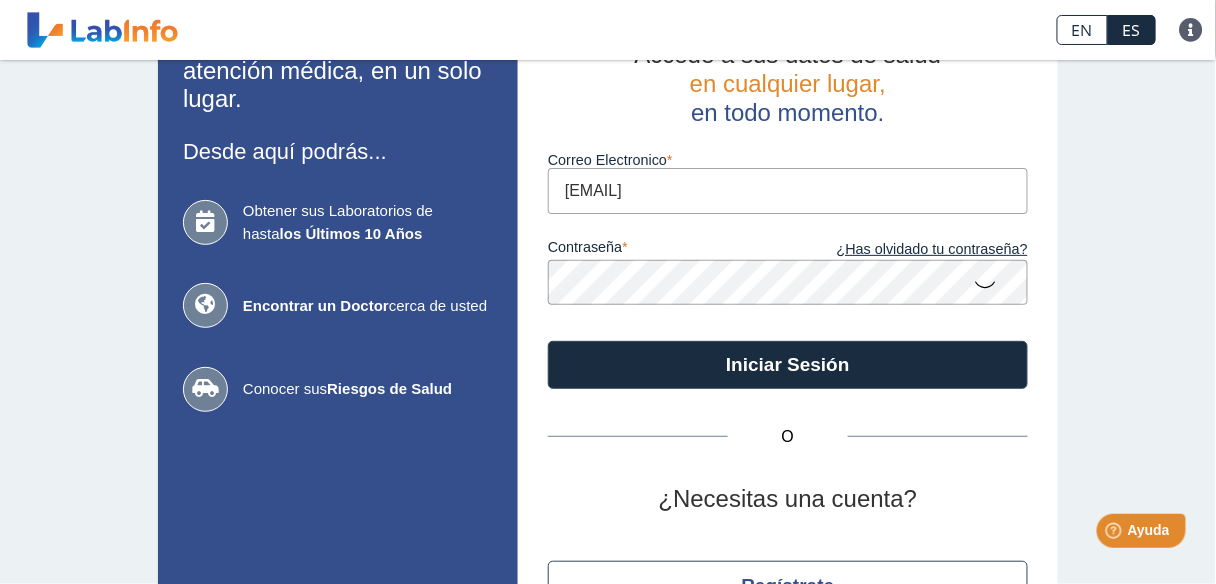 scroll, scrollTop: 193, scrollLeft: 0, axis: vertical 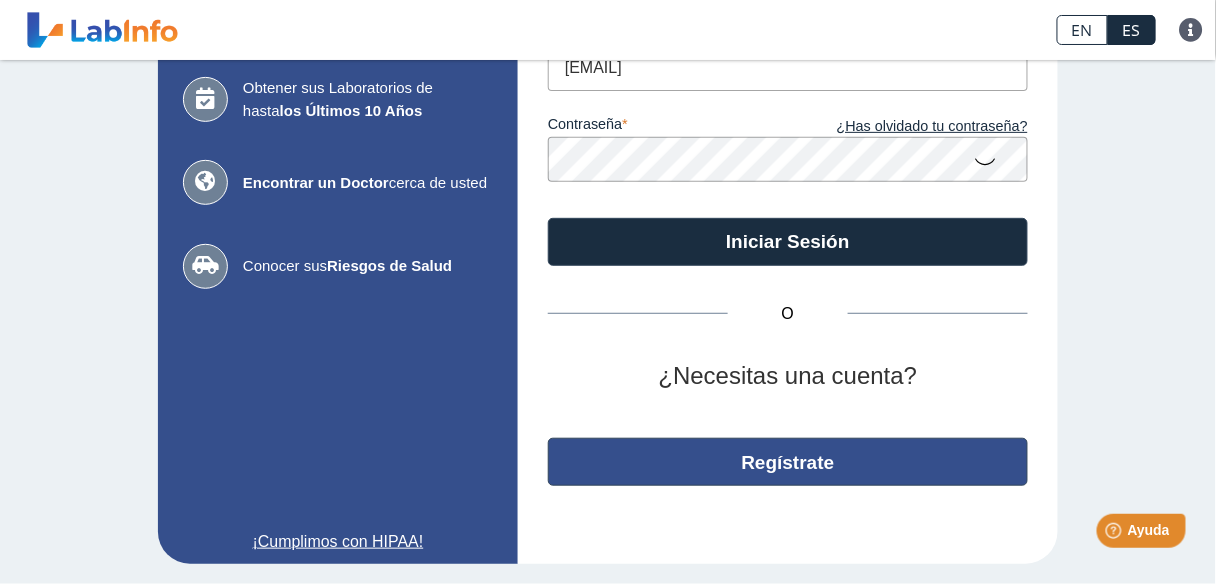 click on "Regístrate" 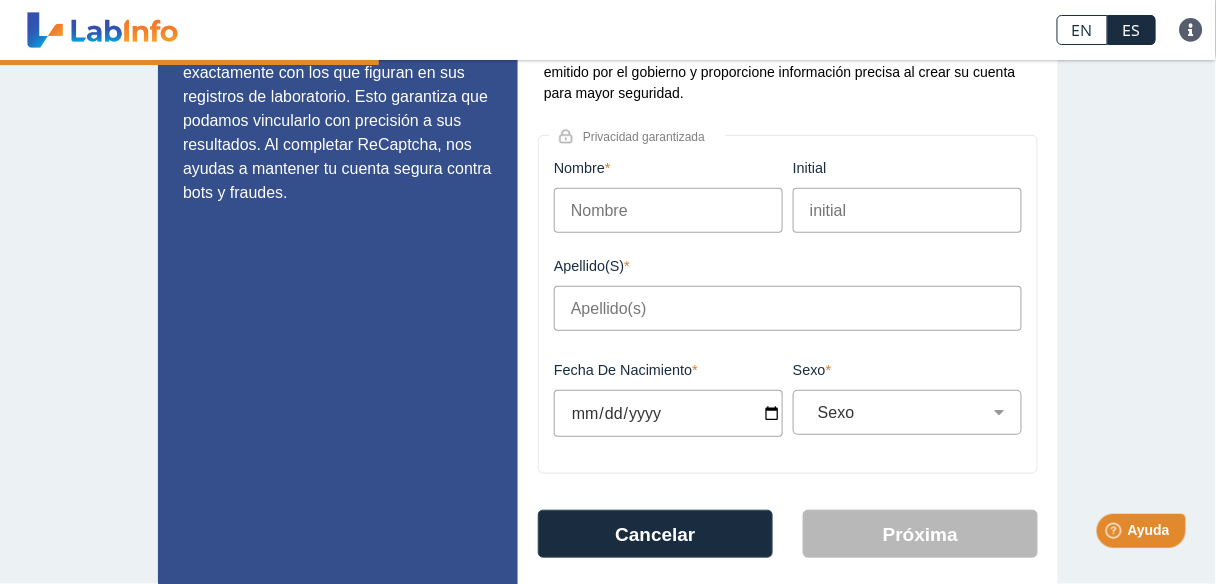 click on "Nombre" at bounding box center [668, 210] 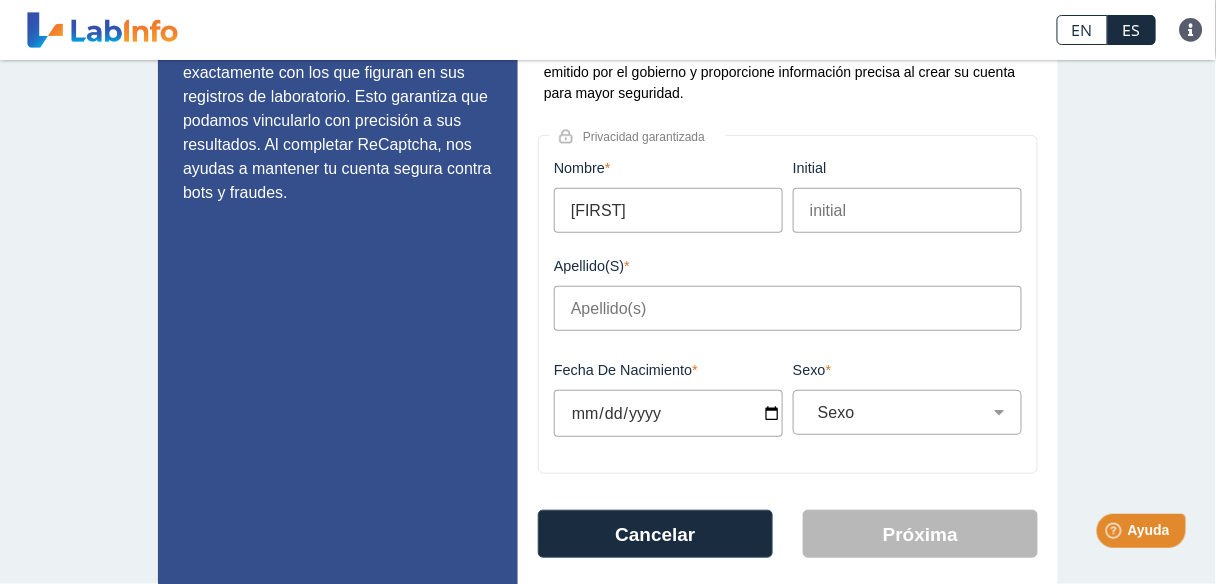 type on "[FIRST]" 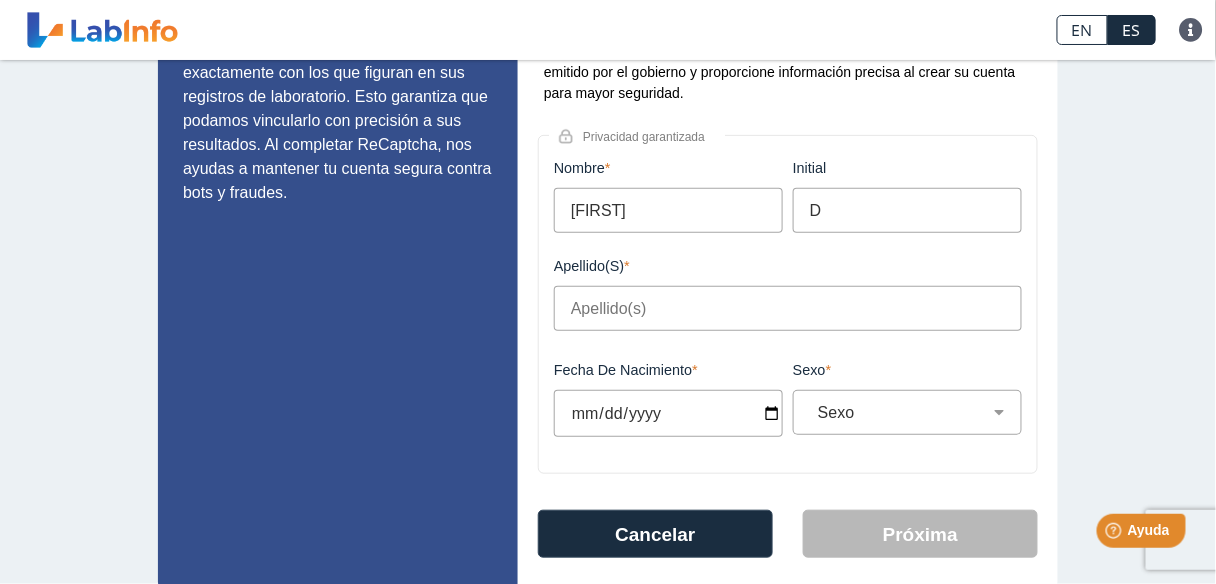 type on "D" 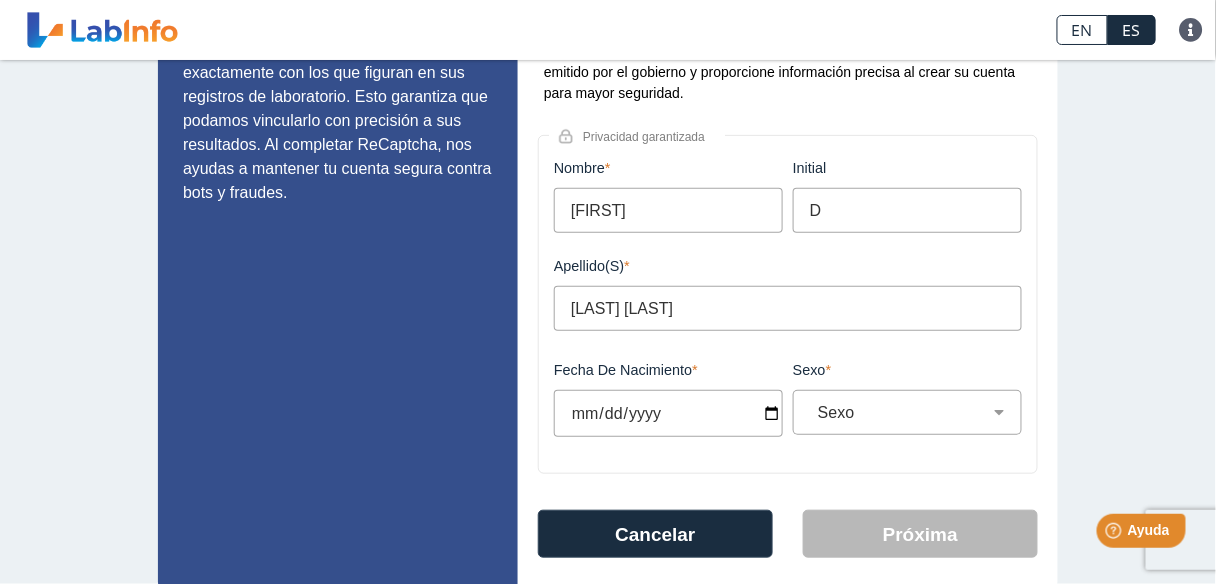 type on "[LAST] [LAST]" 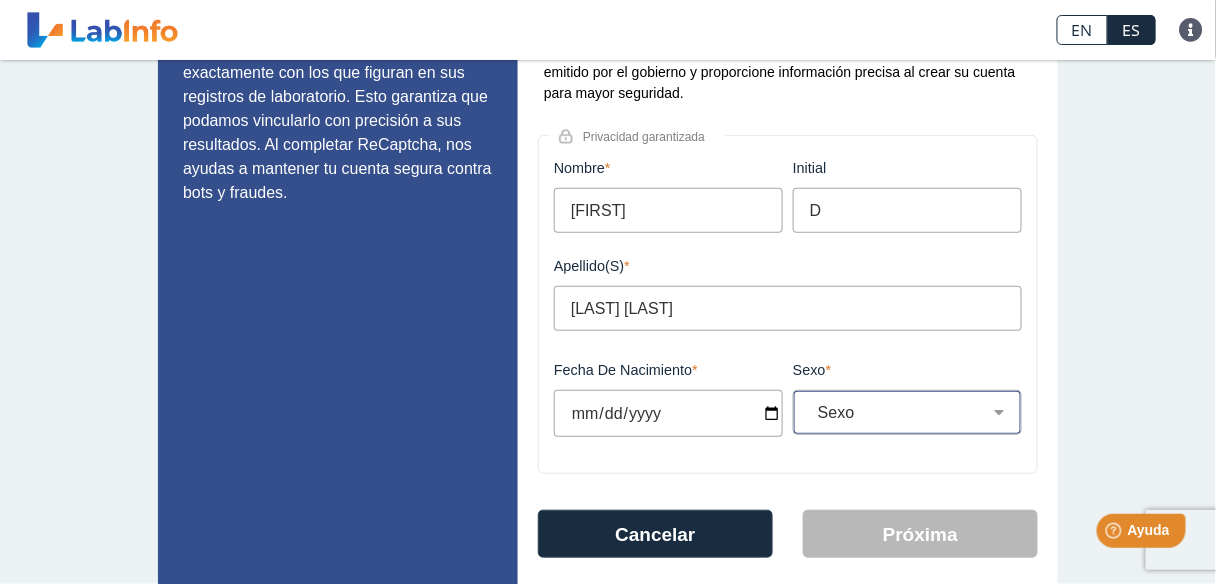 click on "Sexo Masculino Femenino" at bounding box center [915, 412] 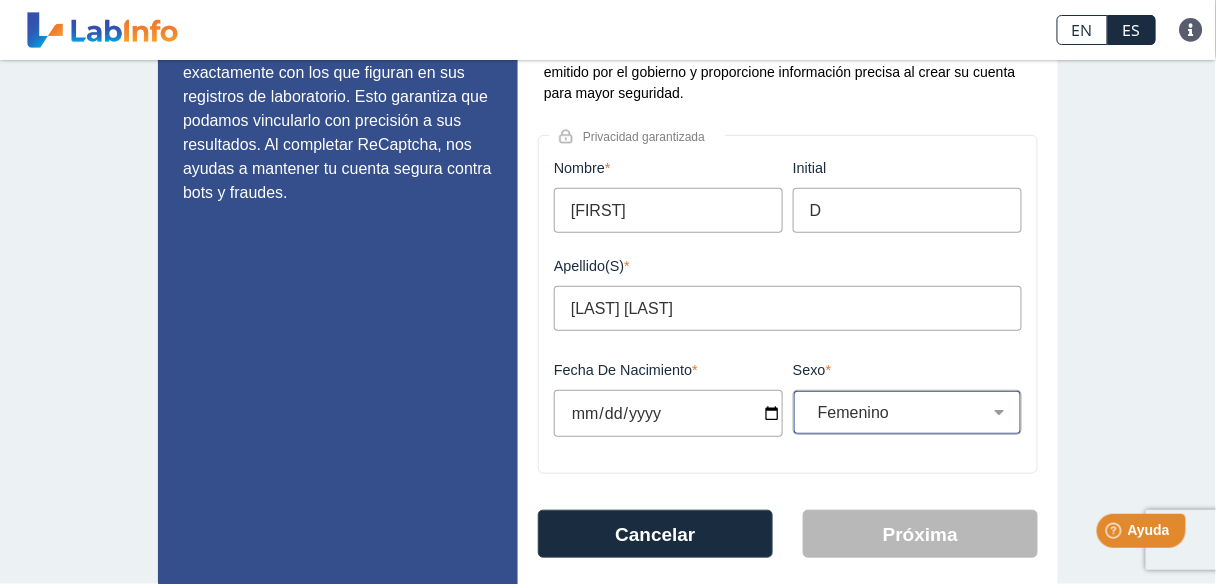 click on "Sexo Masculino Femenino" at bounding box center (915, 412) 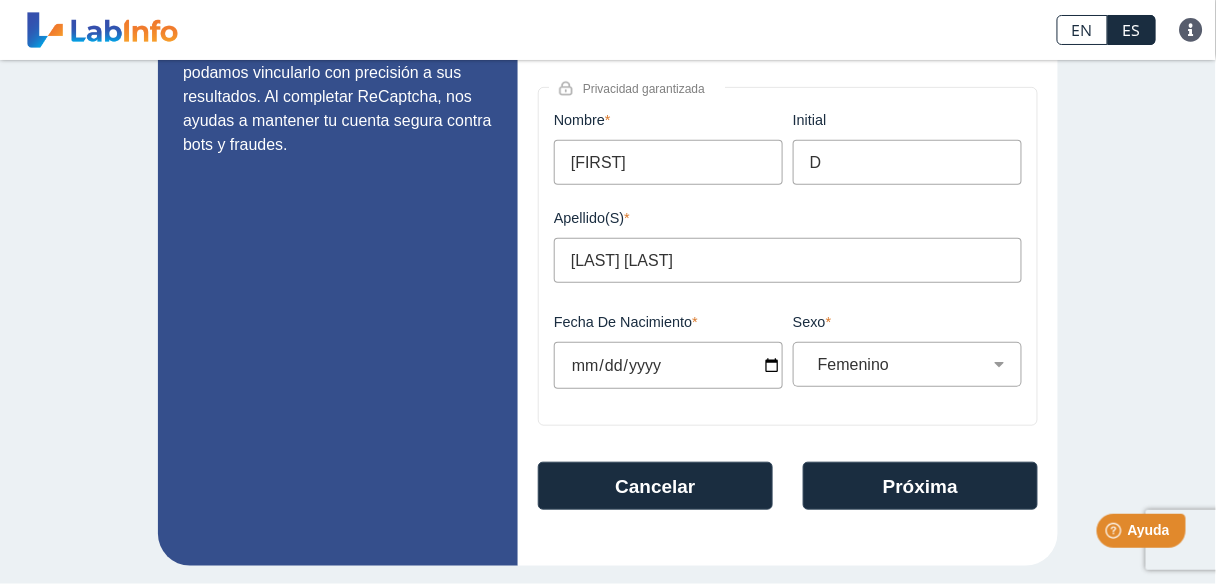 scroll, scrollTop: 243, scrollLeft: 0, axis: vertical 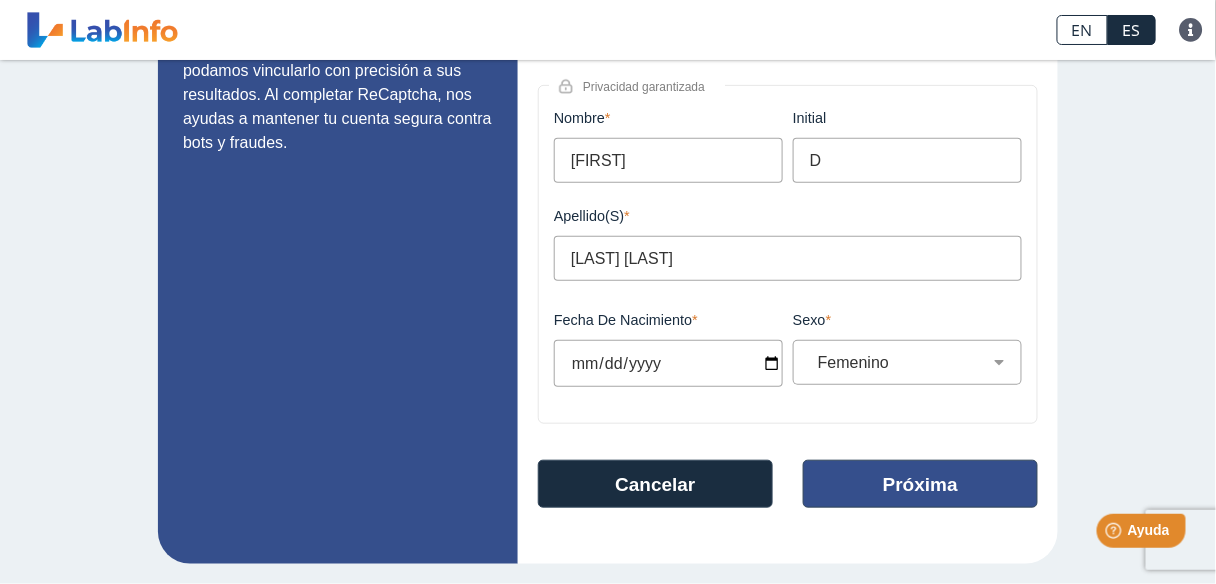 click on "Próxima" 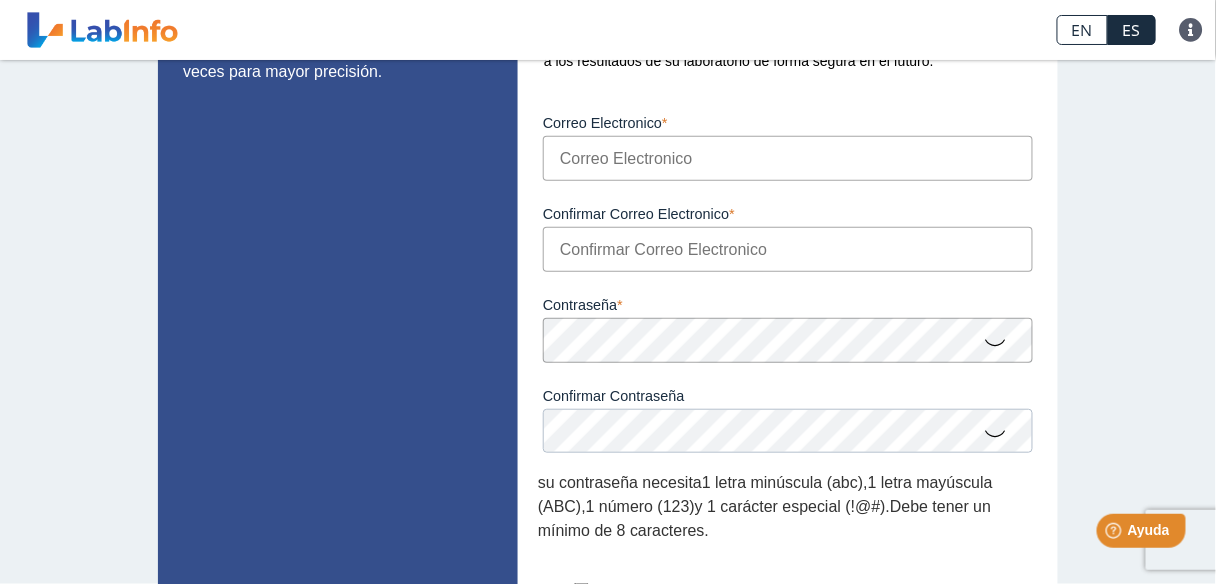 click on "Correo Electronico" at bounding box center (788, 158) 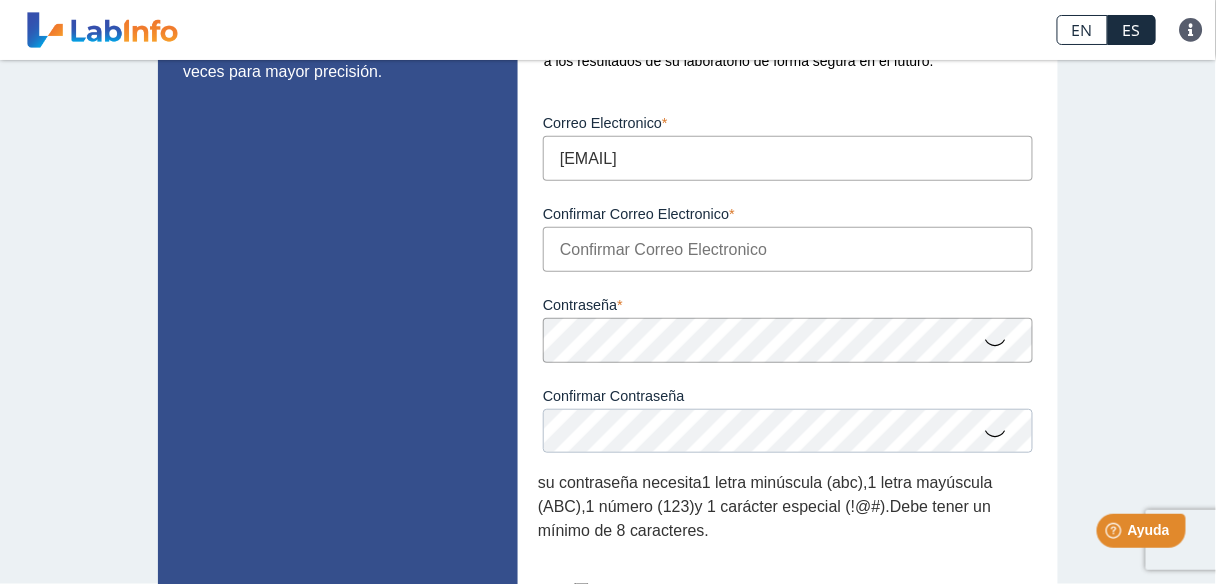 click on "Confirmar Correo Electronico" at bounding box center [788, 249] 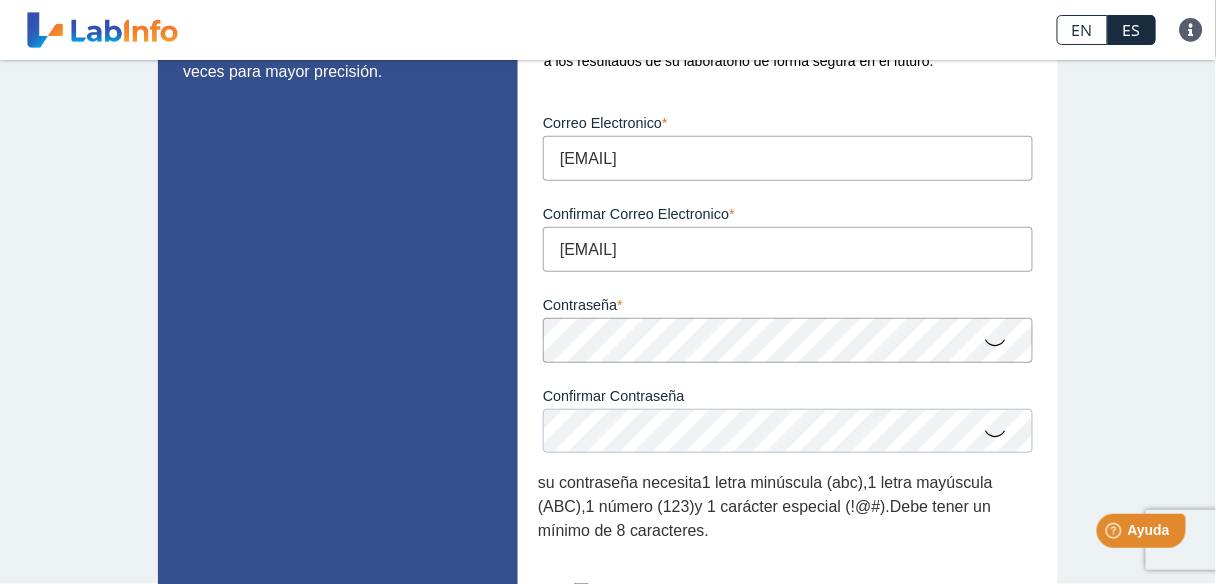 type on "[EMAIL]" 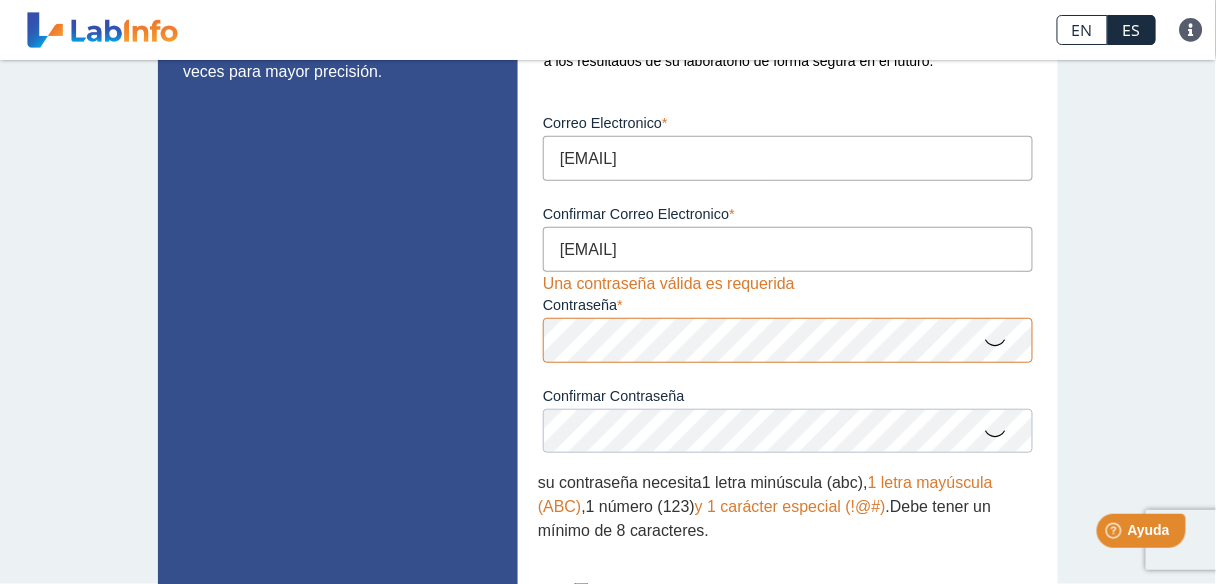 click 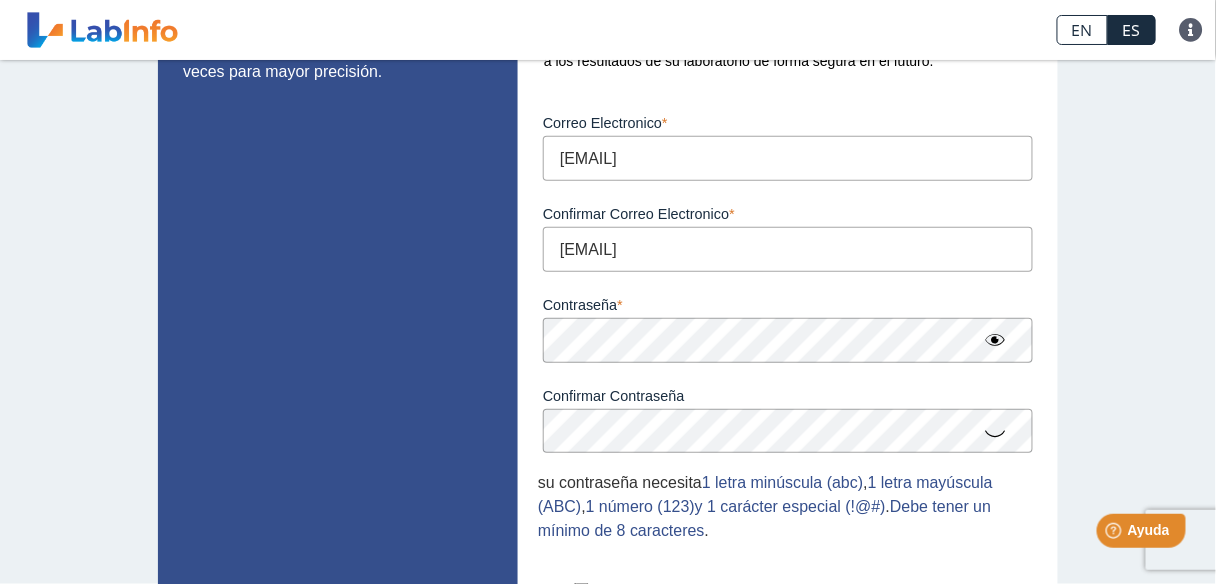 click 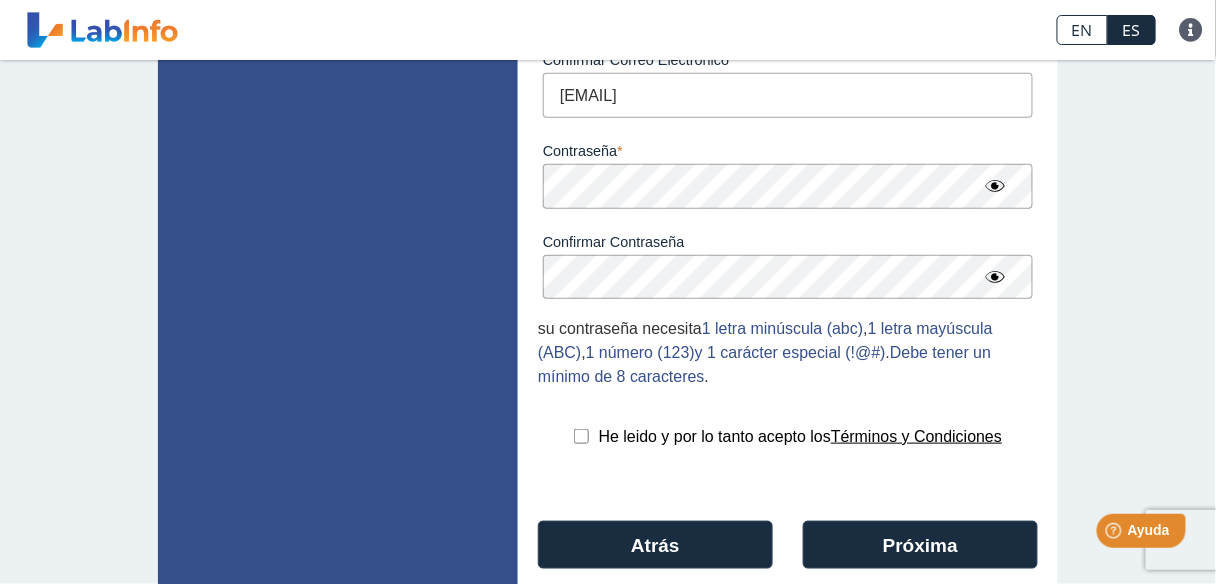 scroll, scrollTop: 364, scrollLeft: 0, axis: vertical 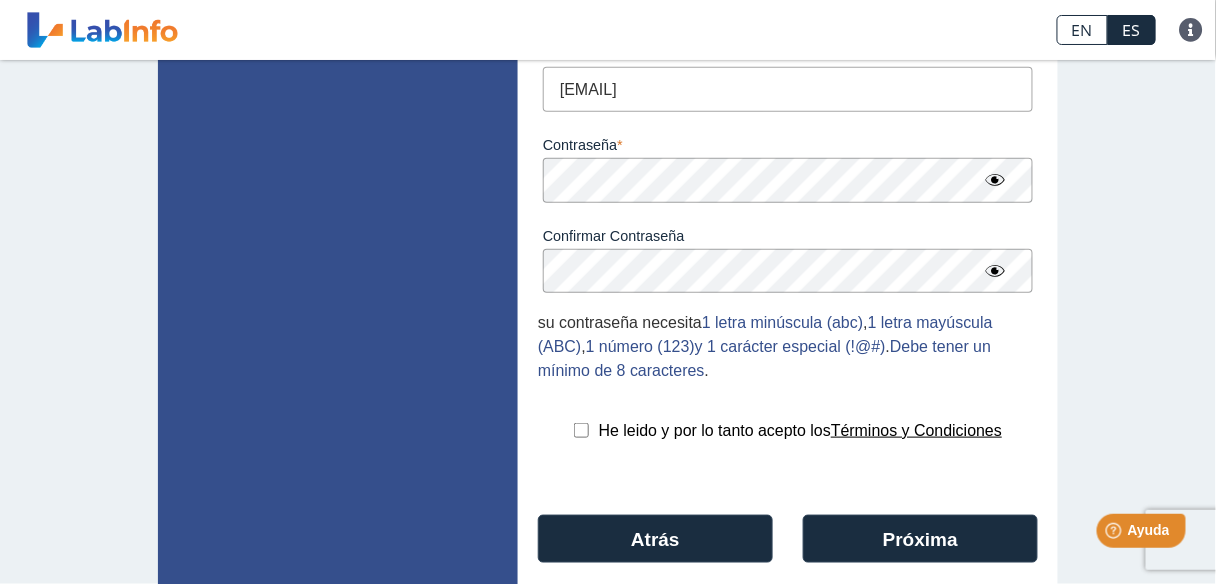 drag, startPoint x: 572, startPoint y: 430, endPoint x: 644, endPoint y: 457, distance: 76.896034 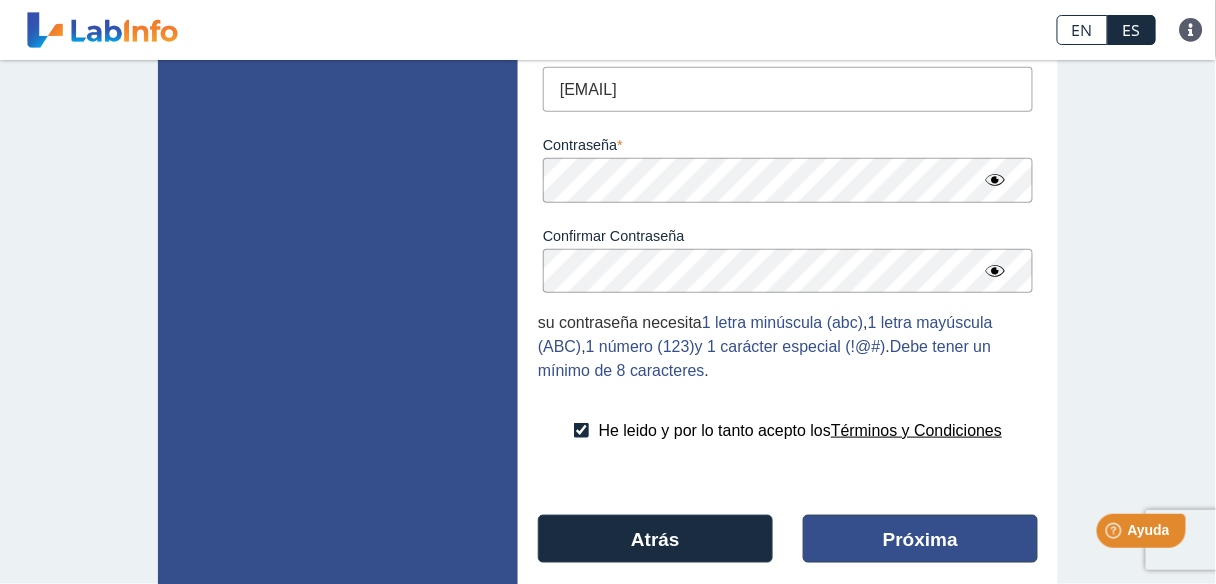 click on "Próxima" 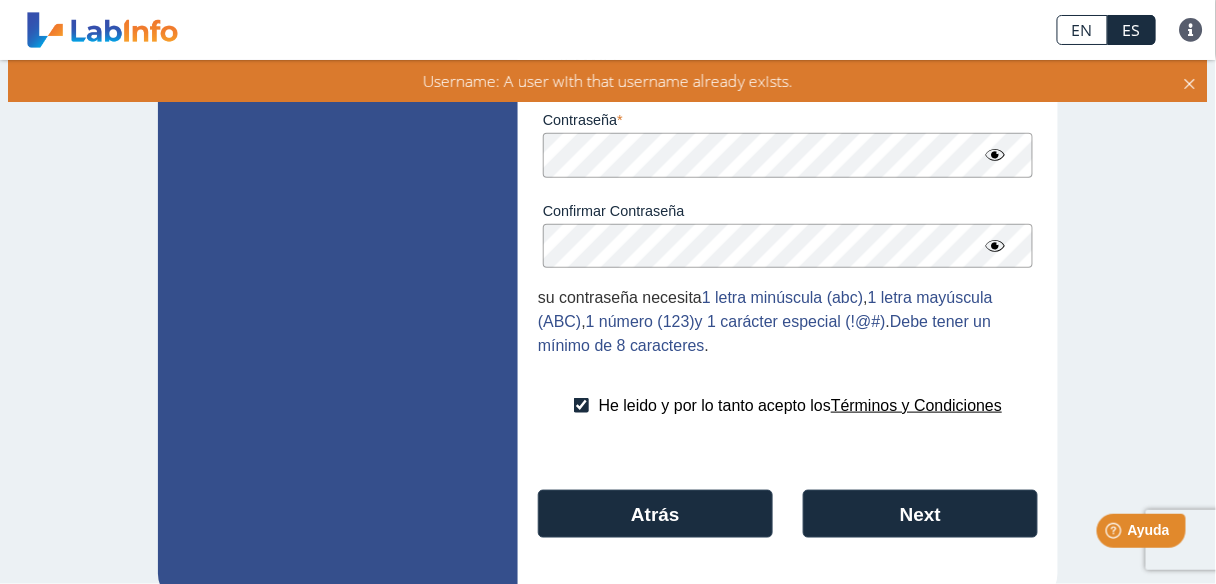 scroll, scrollTop: 433, scrollLeft: 0, axis: vertical 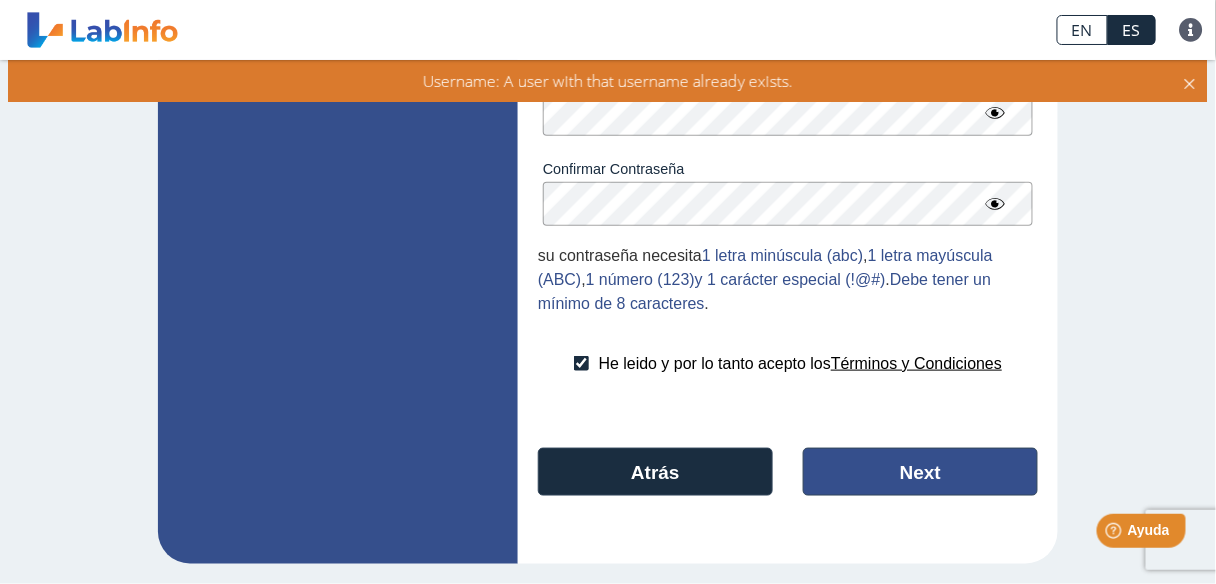 click on "Next" 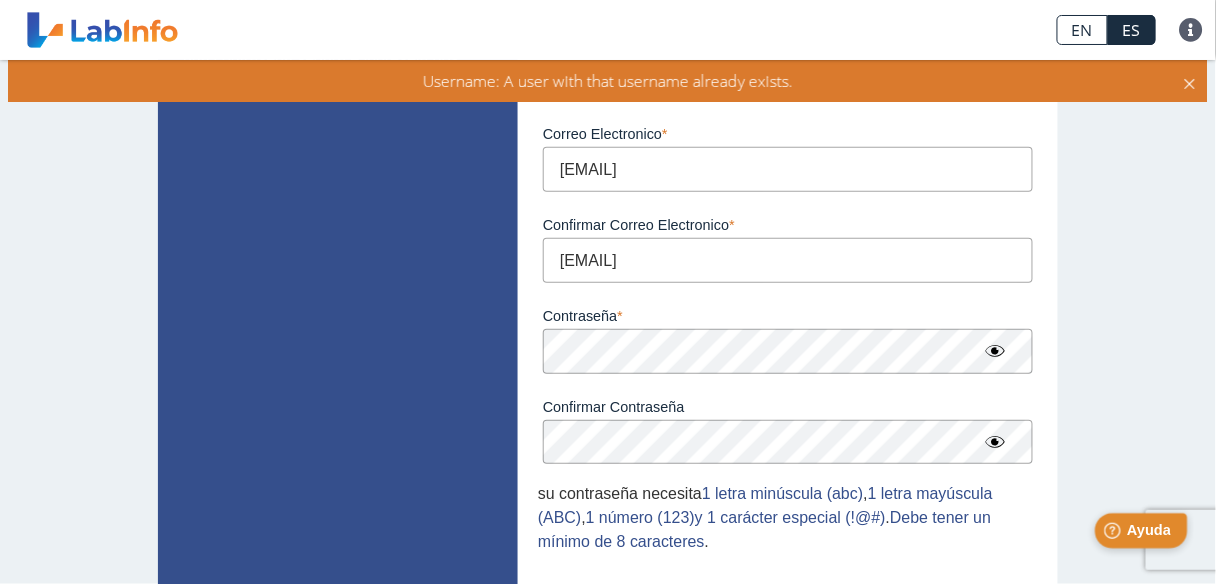 click on "Ayuda" at bounding box center (1148, 529) 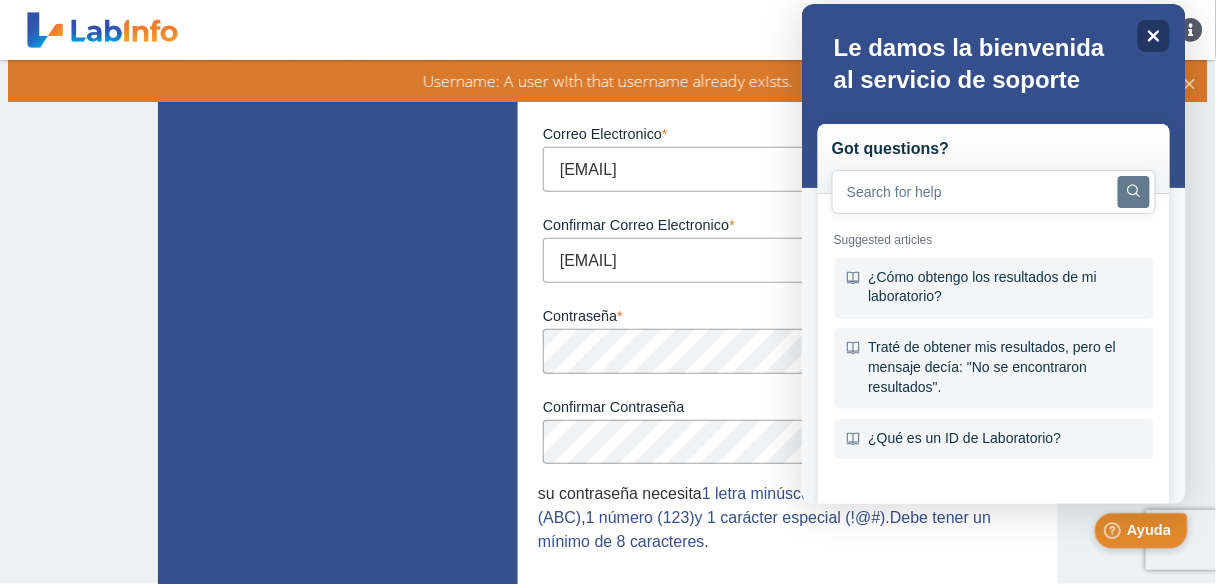 scroll, scrollTop: 0, scrollLeft: 0, axis: both 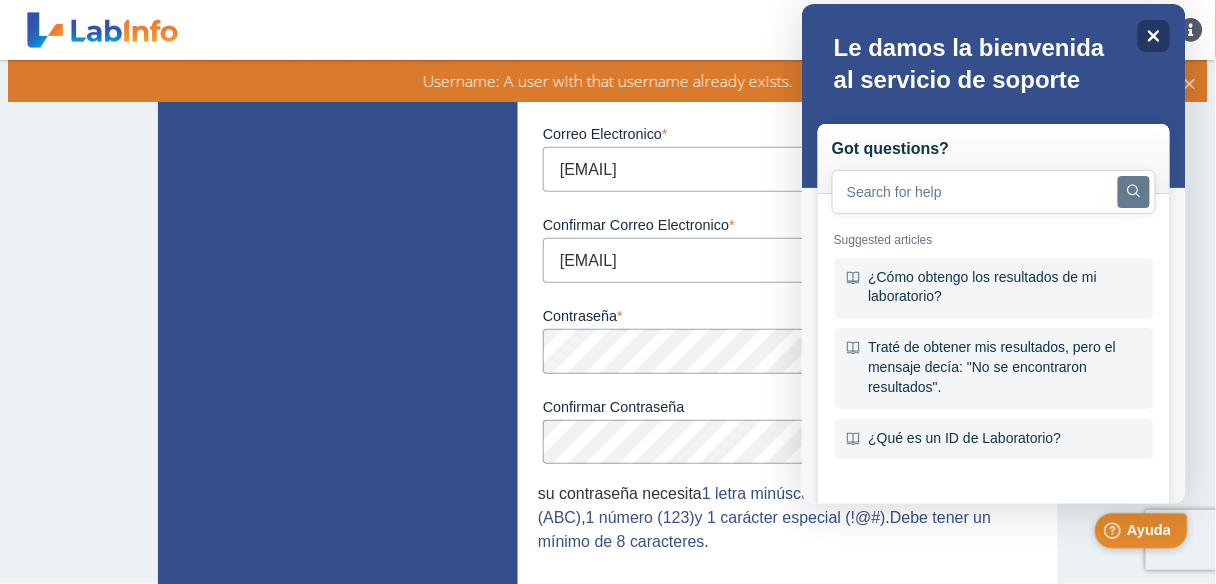 click on "Ayuda" at bounding box center (1148, 529) 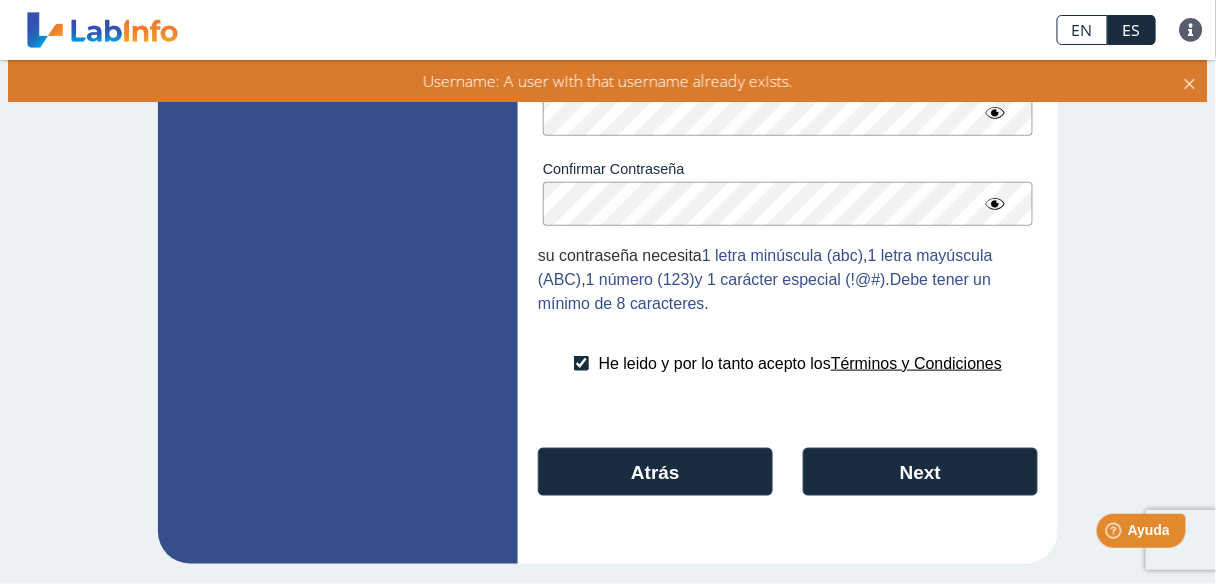 scroll, scrollTop: 433, scrollLeft: 0, axis: vertical 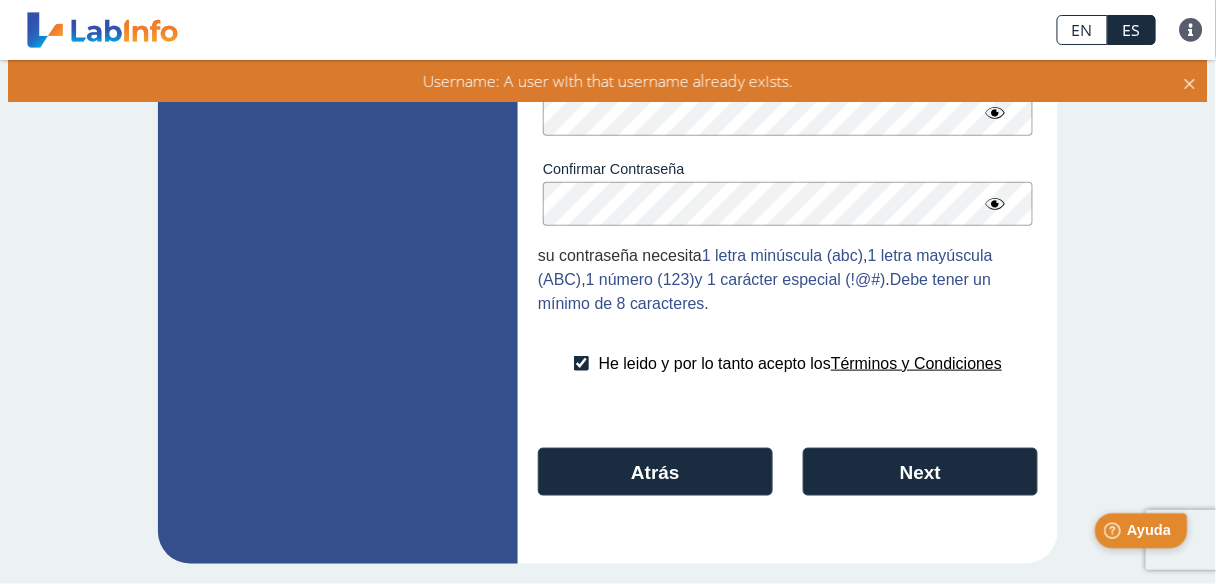 click on "Ayuda" at bounding box center (1148, 529) 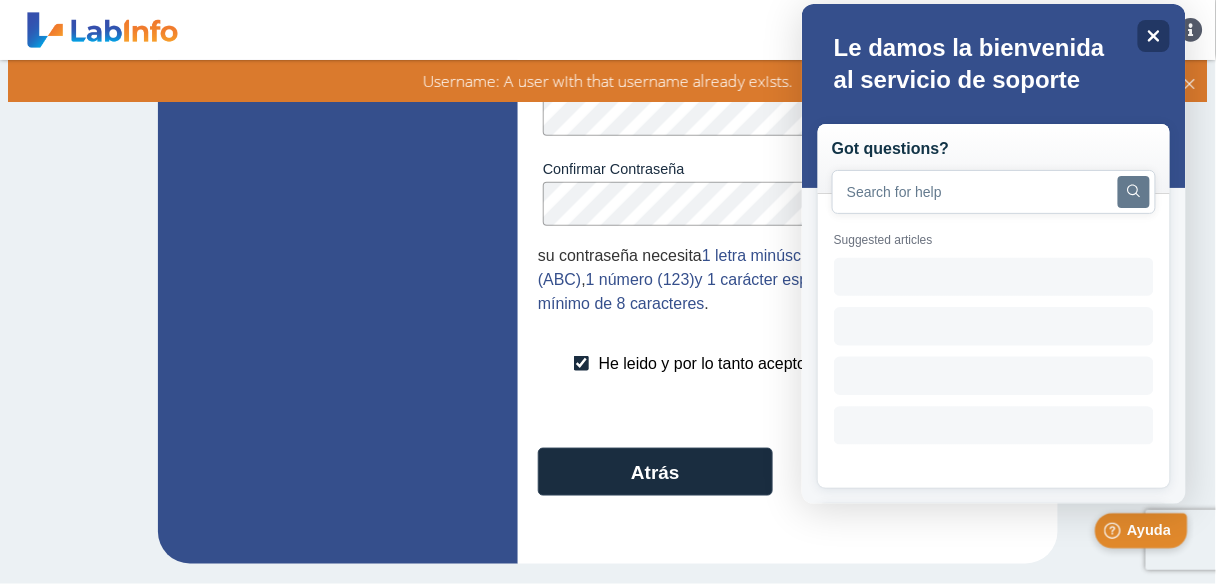scroll, scrollTop: 0, scrollLeft: 0, axis: both 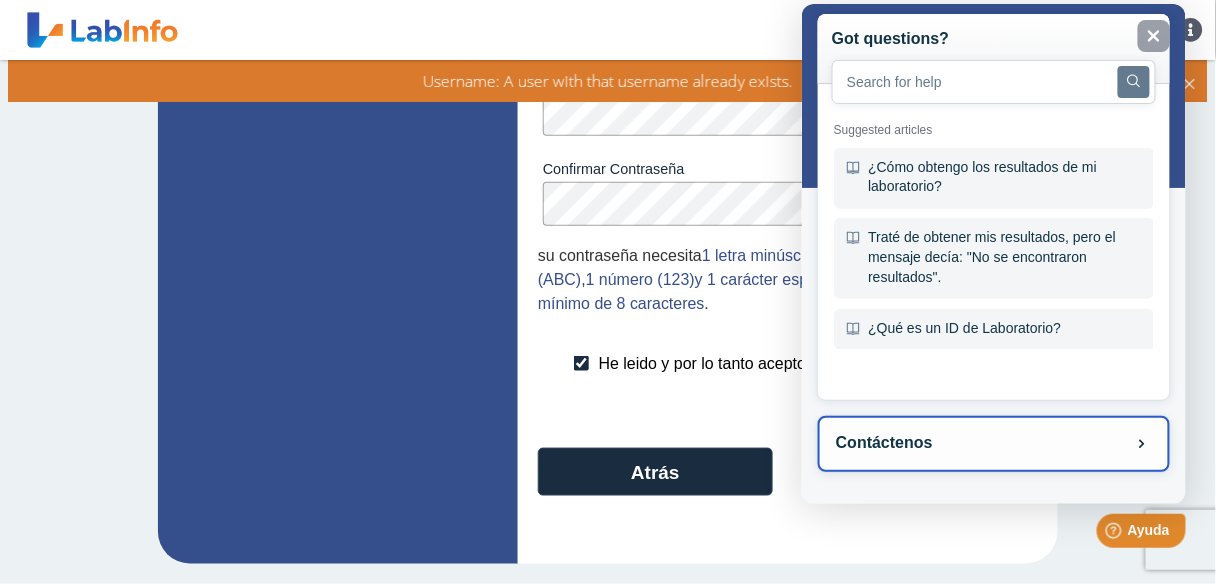 click on "Contáctenos" at bounding box center [993, 444] 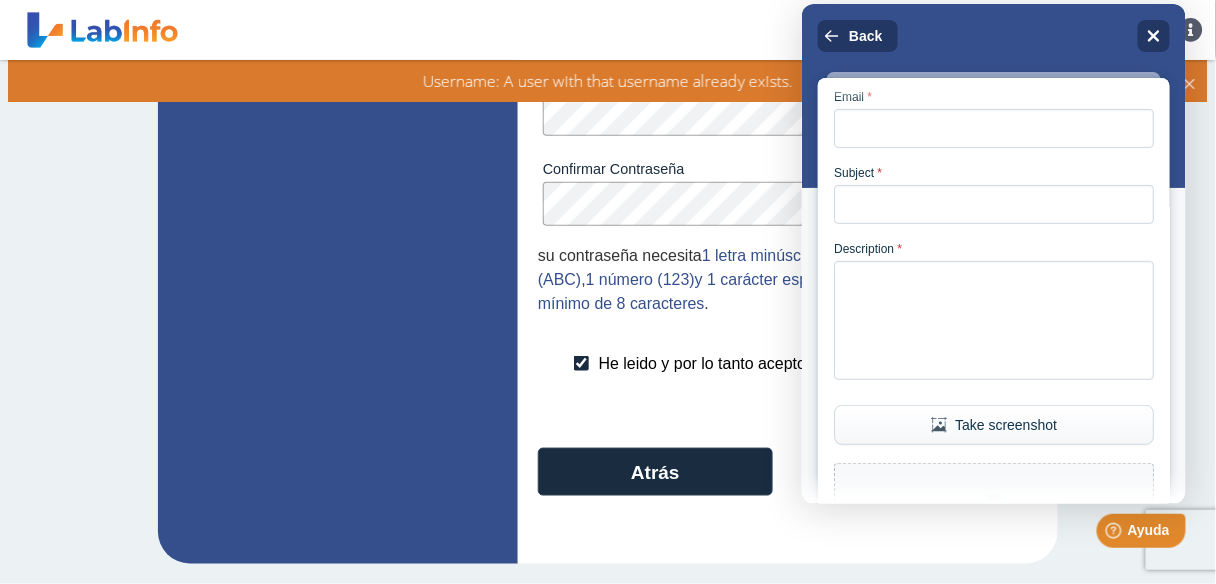 scroll, scrollTop: 0, scrollLeft: 0, axis: both 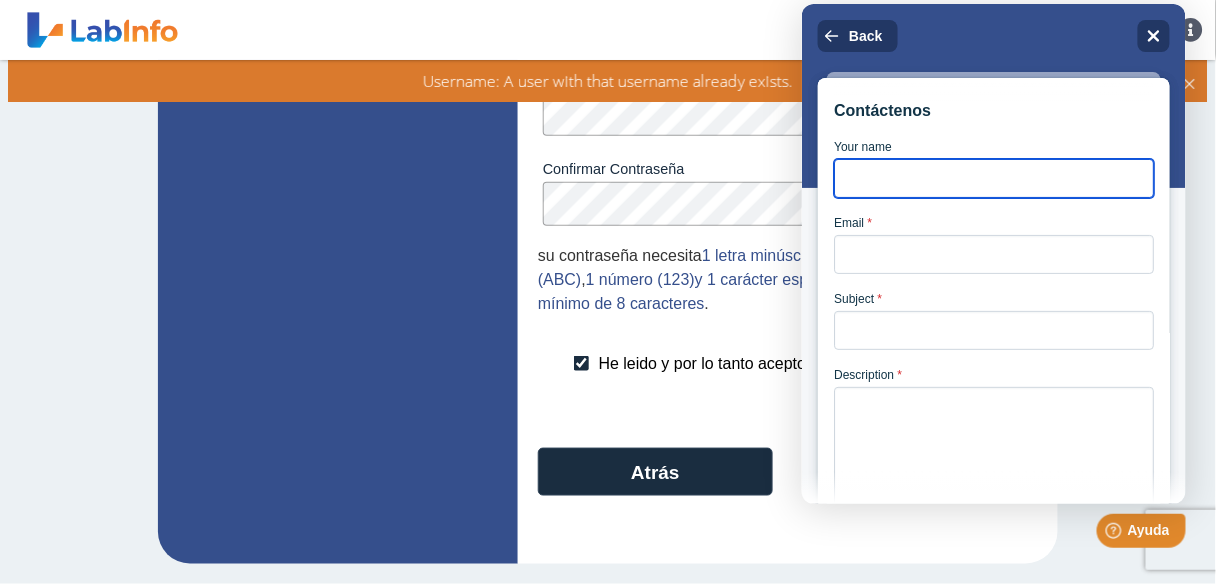 click on "Your name" at bounding box center [993, 178] 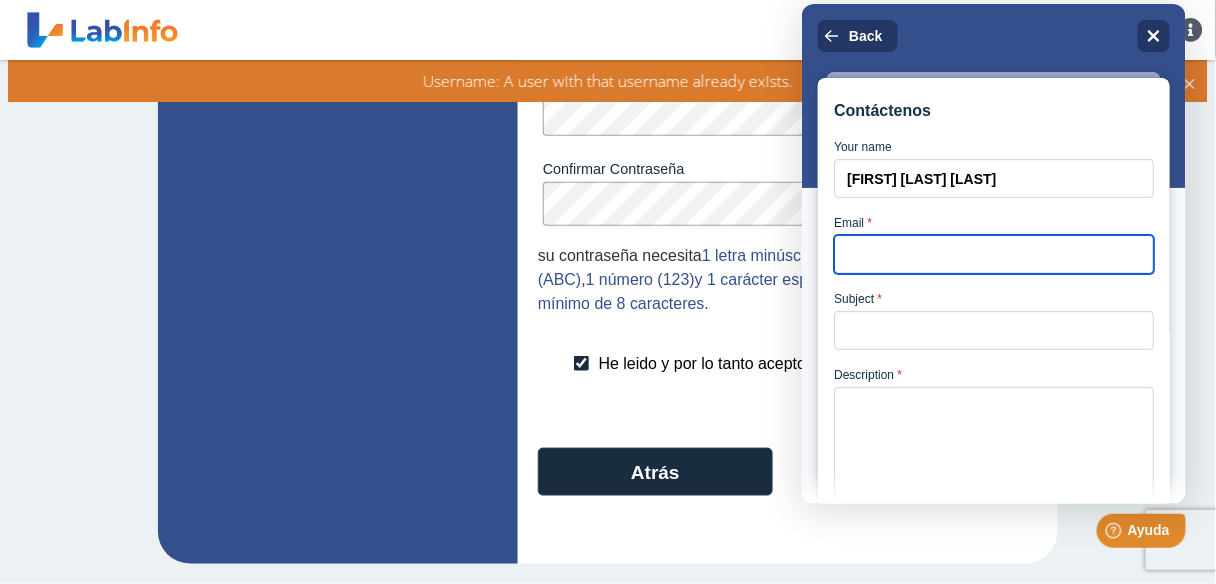 click on "Email   *" at bounding box center (993, 254) 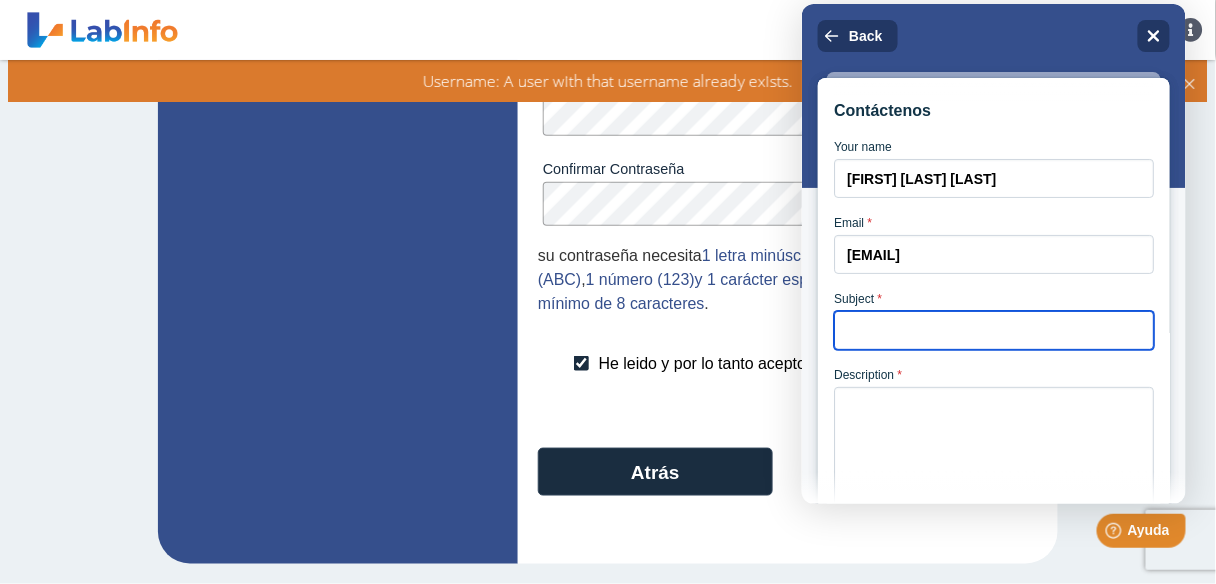 click on "Subject   *" at bounding box center (993, 330) 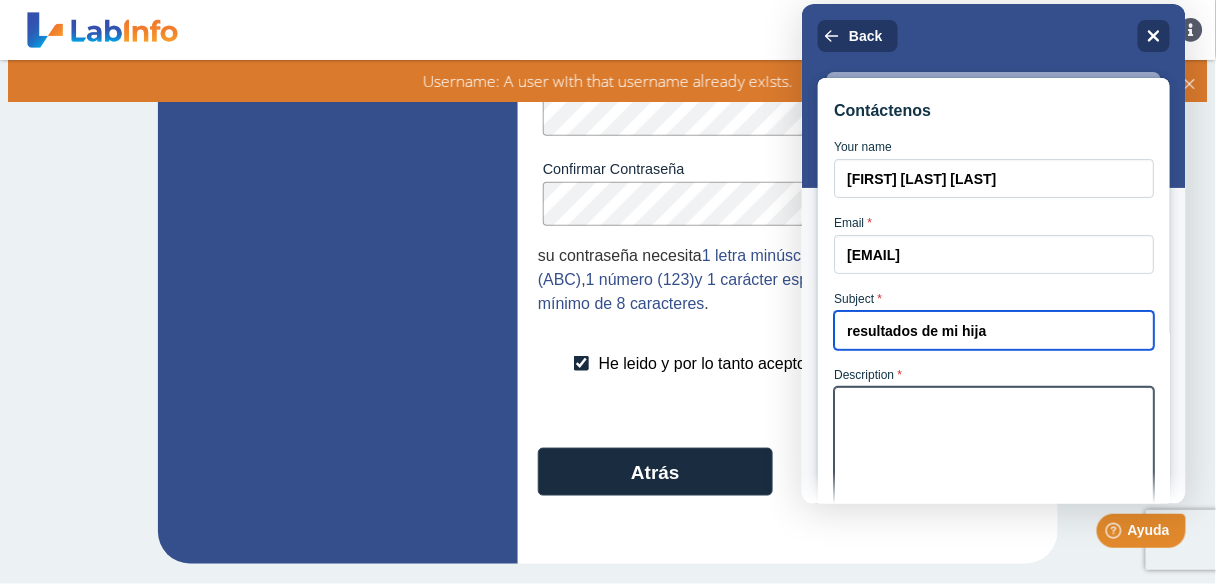 type on "resultados de mi hija" 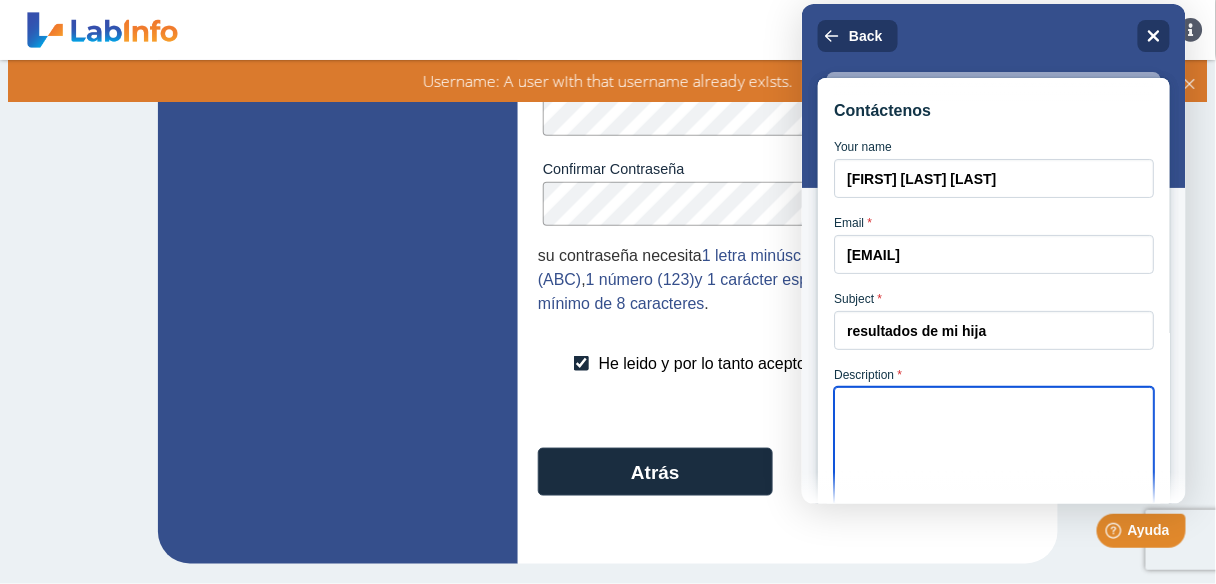 click on "Description   *" at bounding box center [993, 446] 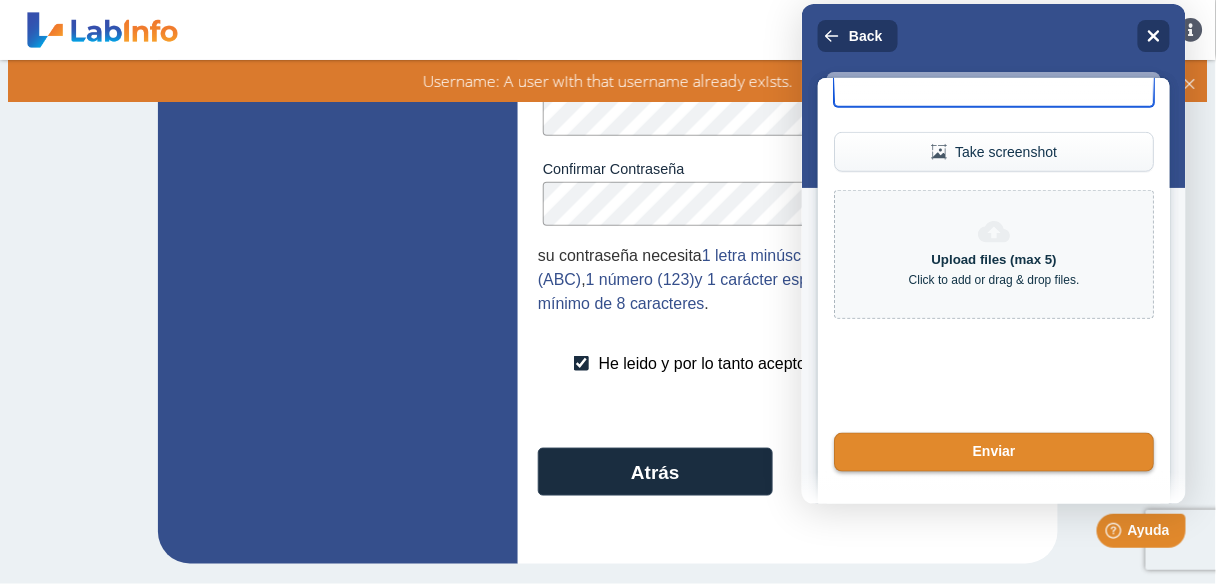 scroll, scrollTop: 400, scrollLeft: 0, axis: vertical 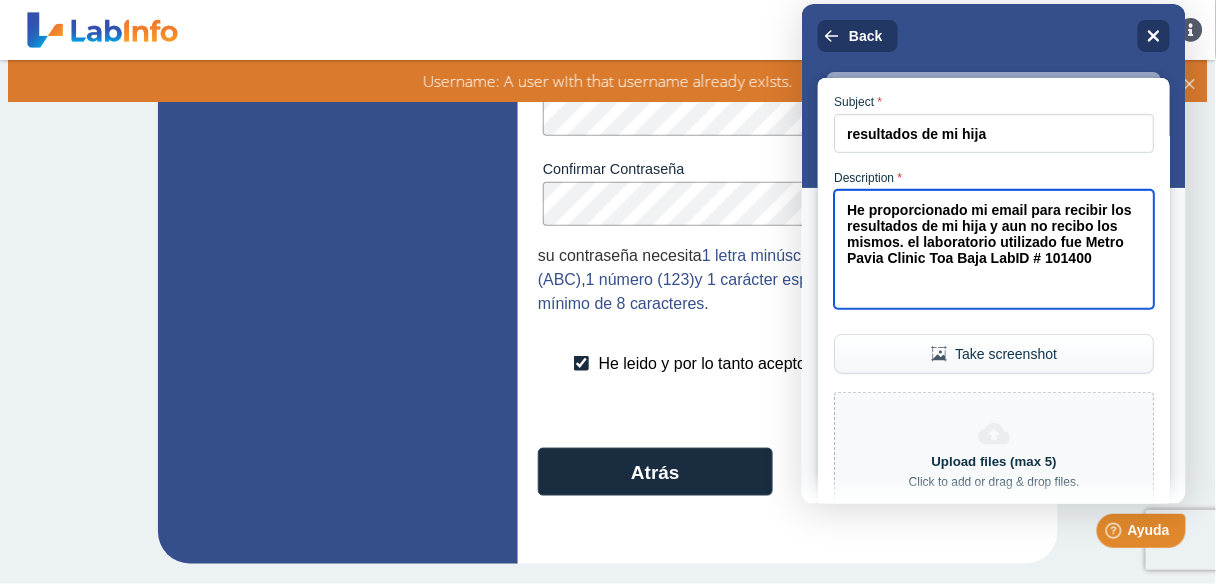 click on "He proporcionado mi email para recibir los resultados de mi hija y aun no recibo los mismos. el laboratorio utilizado fue Metro Pavia Clinic Toa Baja LabID # 101400" at bounding box center [993, 249] 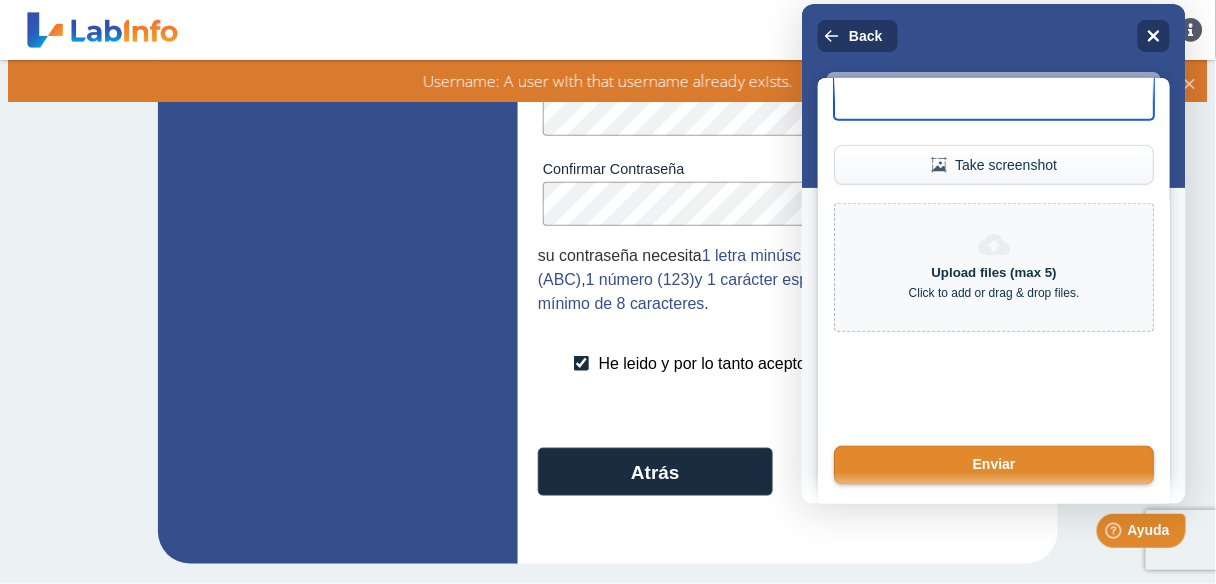 scroll, scrollTop: 437, scrollLeft: 0, axis: vertical 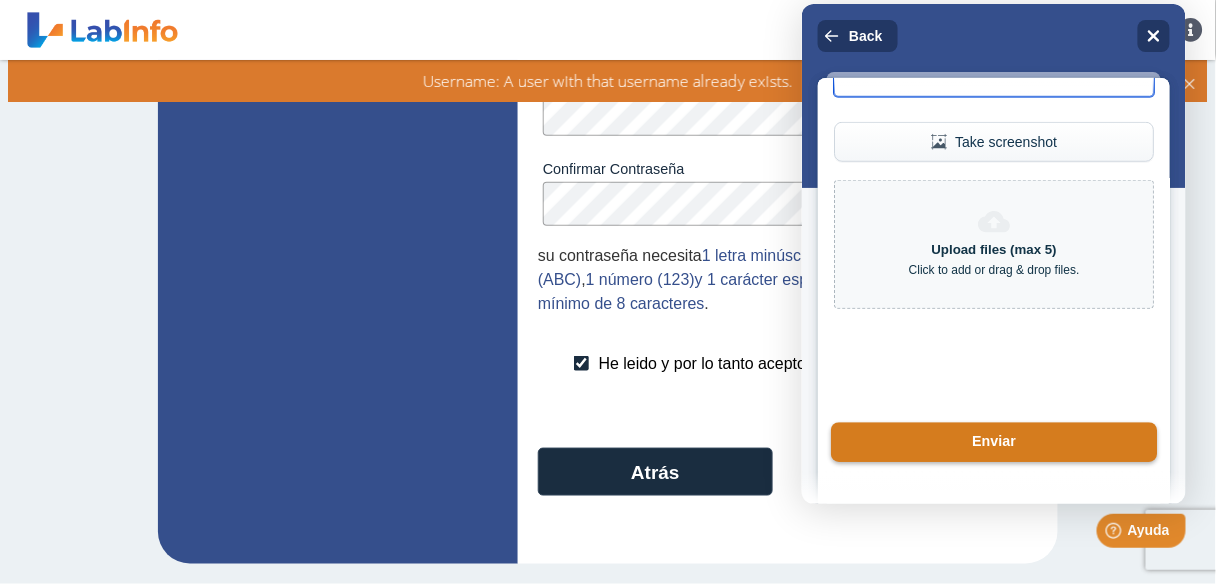 type on "He proporcionado mi email para recibir los resultados de mi hija y aun no recibo los mismos. El laboratorio utilizado fue Metro Pavia Clinic Toa Baja LabID # 101400" 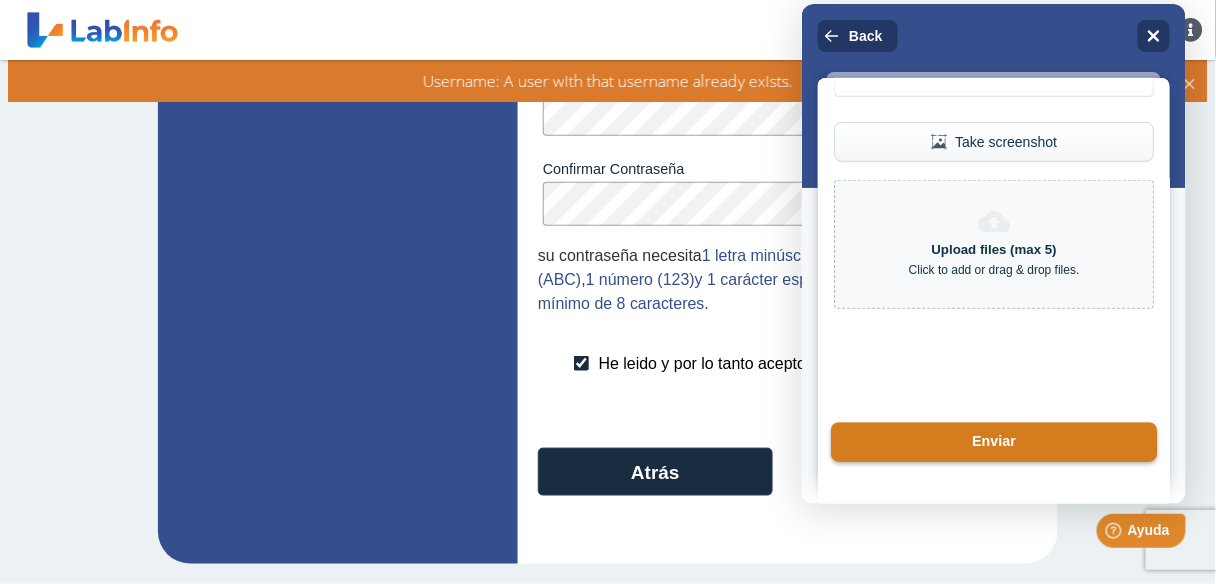 click on "Enviar" at bounding box center (993, 443) 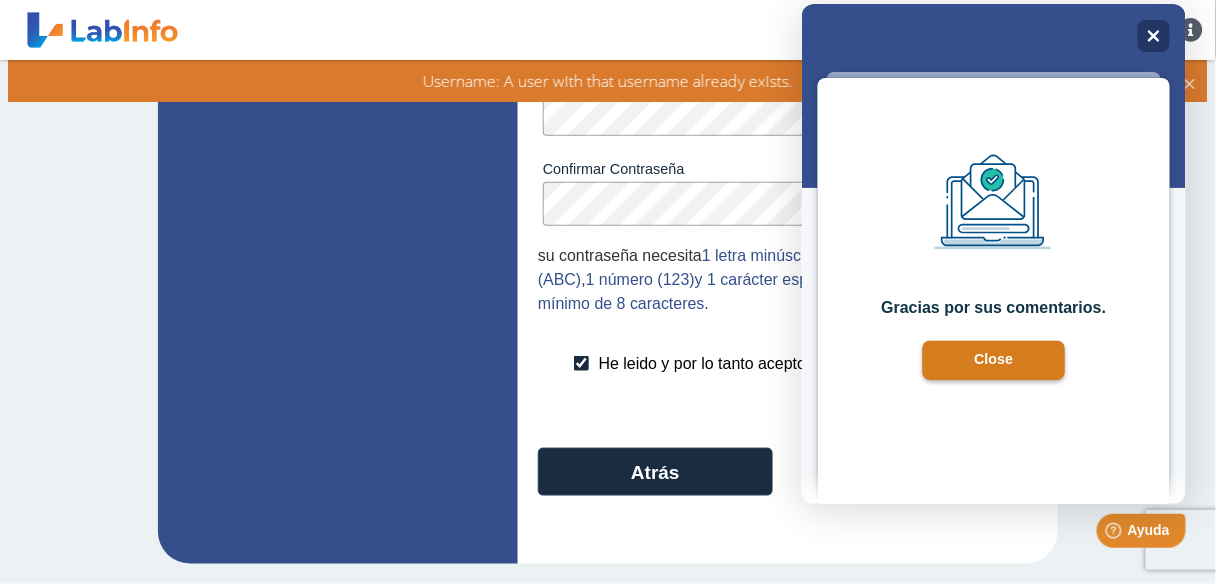 click on "Close" at bounding box center [993, 361] 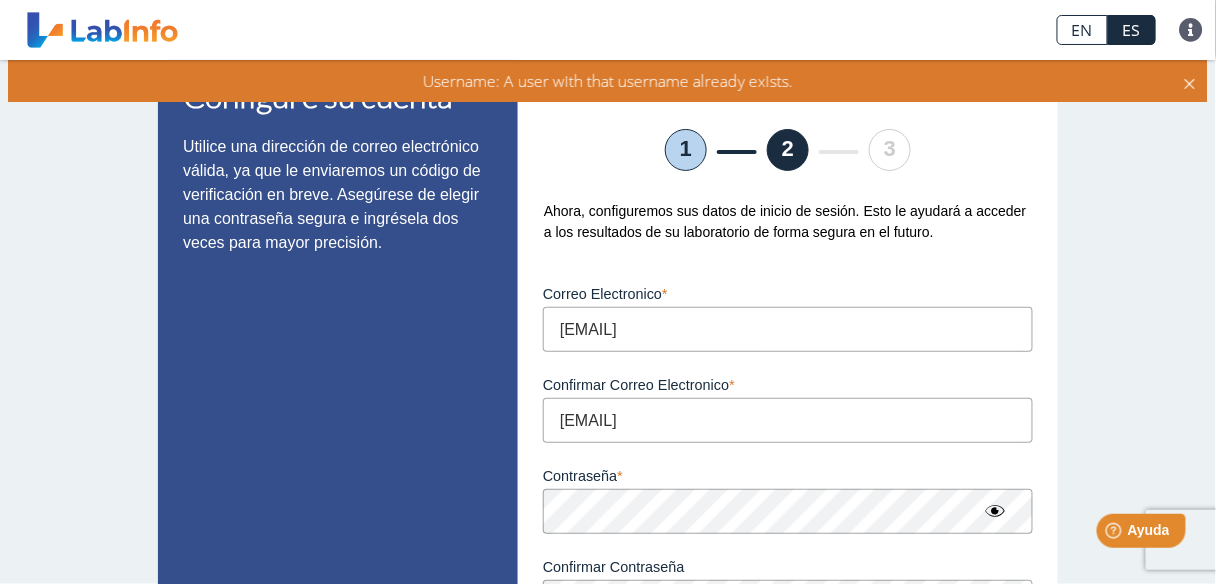 scroll, scrollTop: 0, scrollLeft: 0, axis: both 